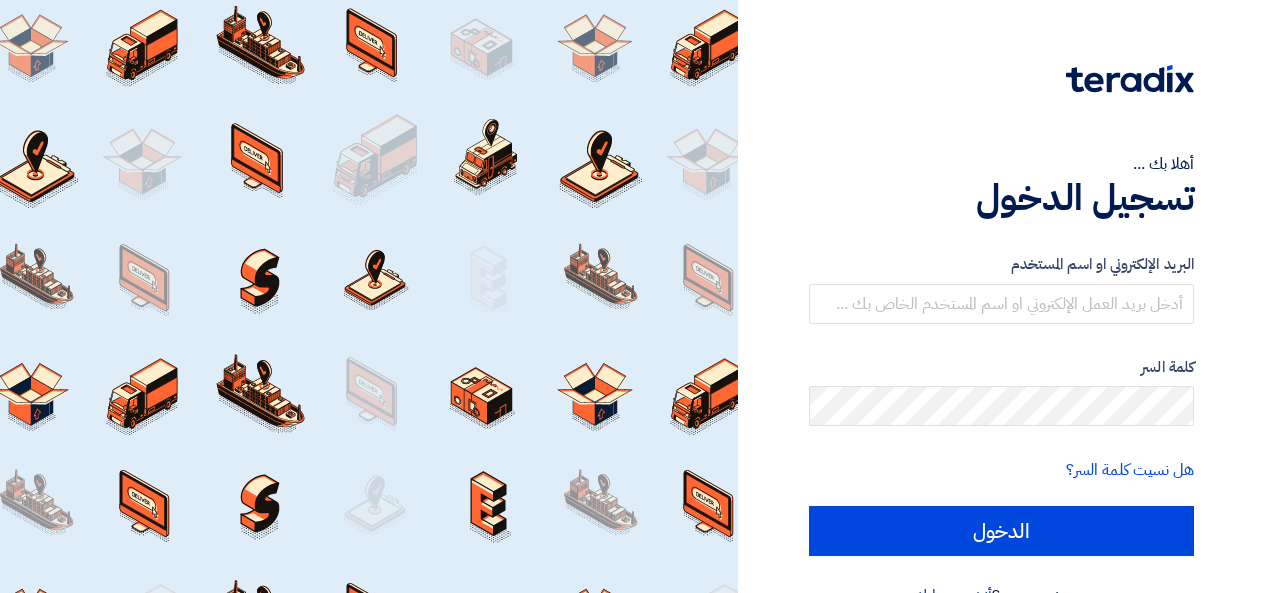scroll, scrollTop: 0, scrollLeft: 0, axis: both 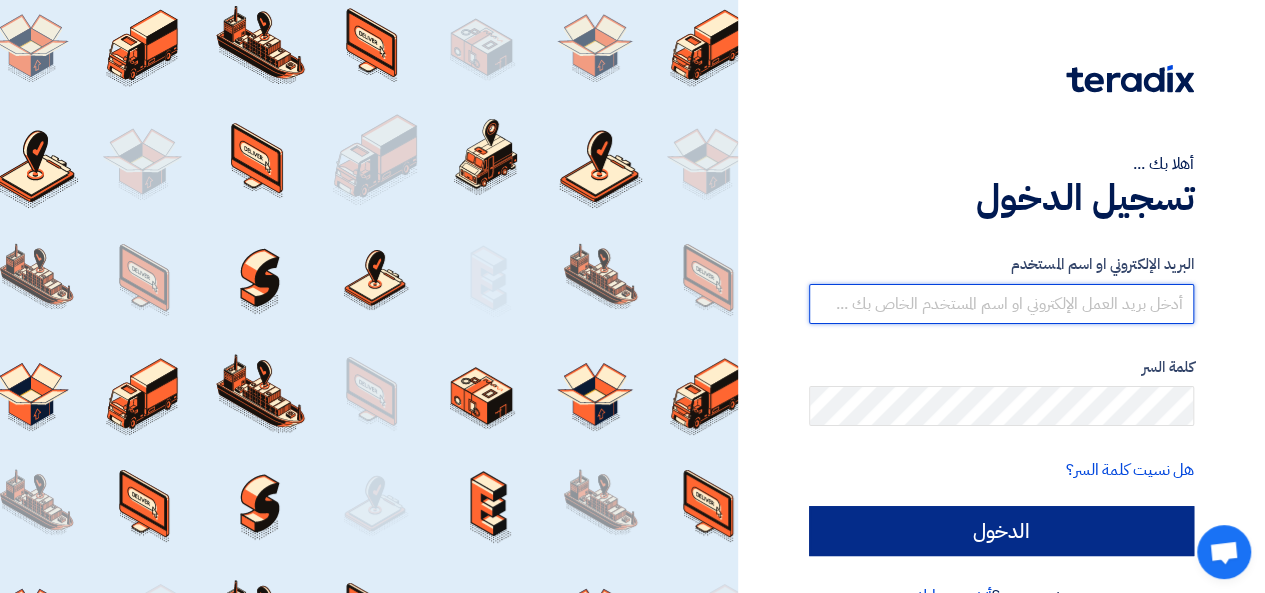 type on "[EMAIL]" 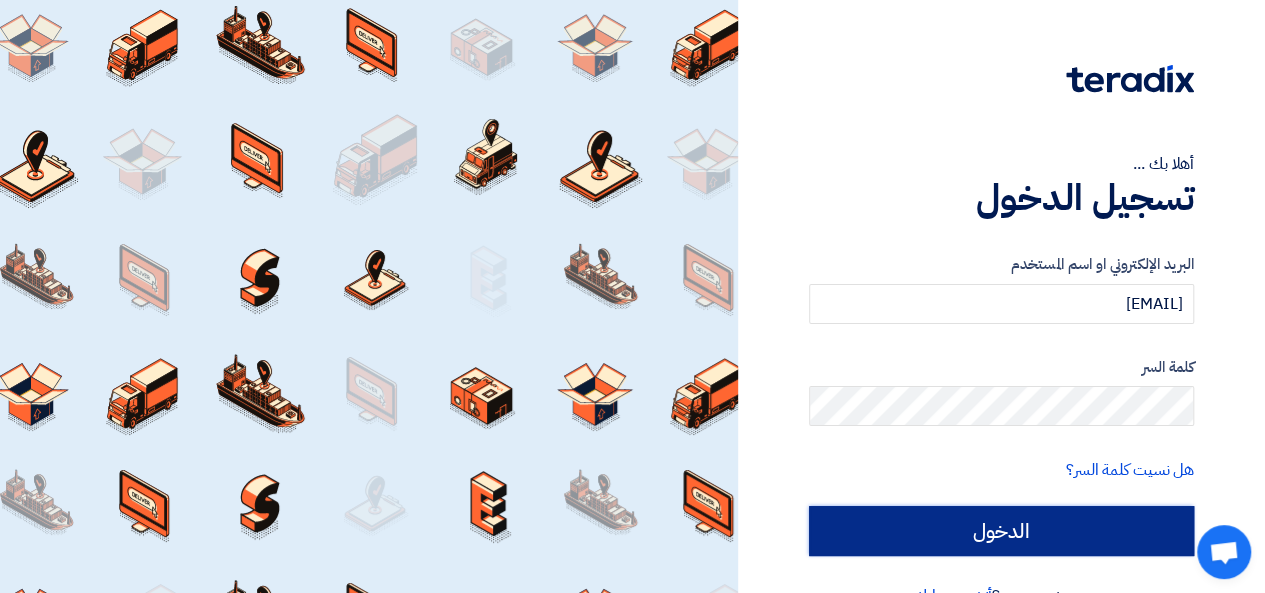 click on "الدخول" 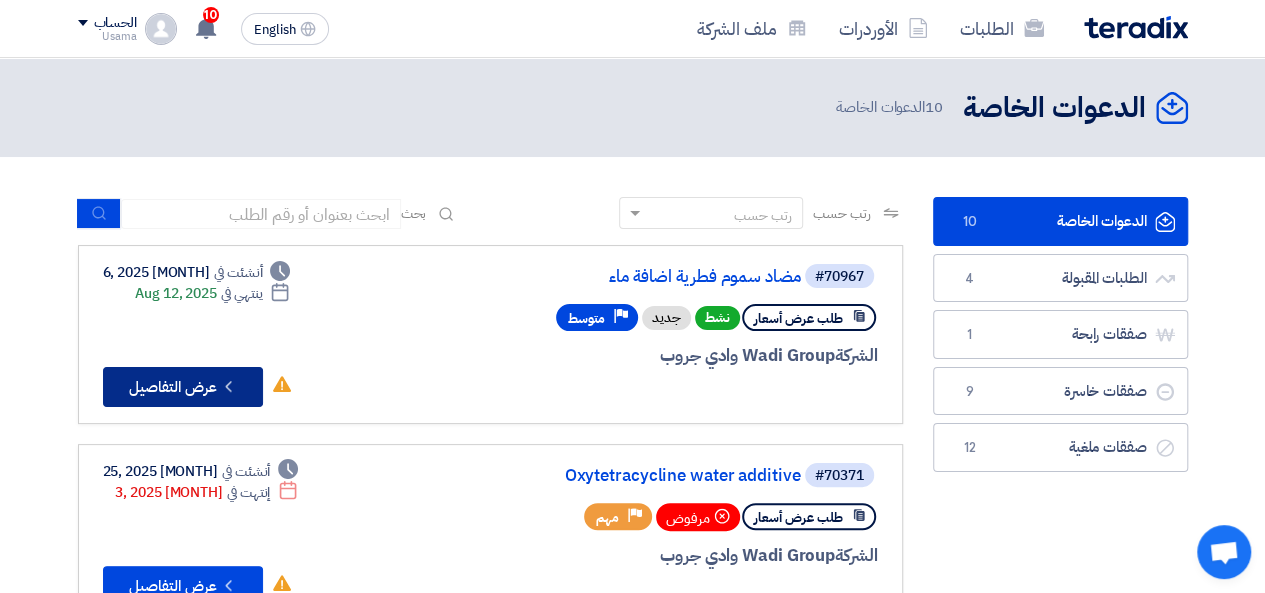 click on "Check details
عرض التفاصيل" 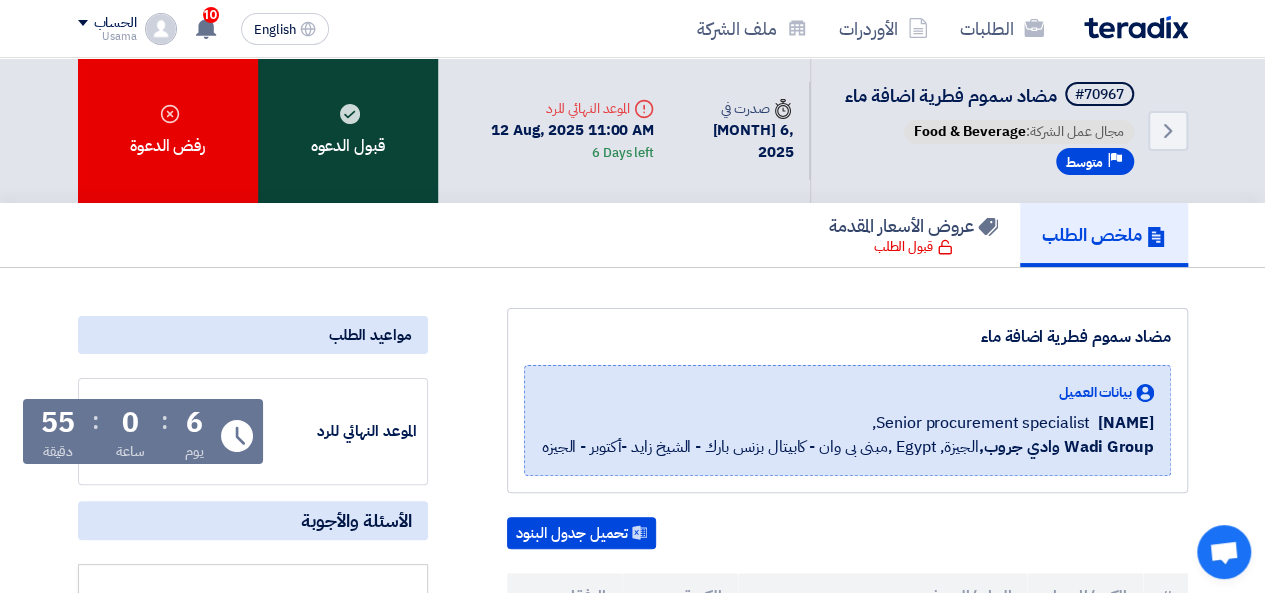 click on "قبول الدعوه" 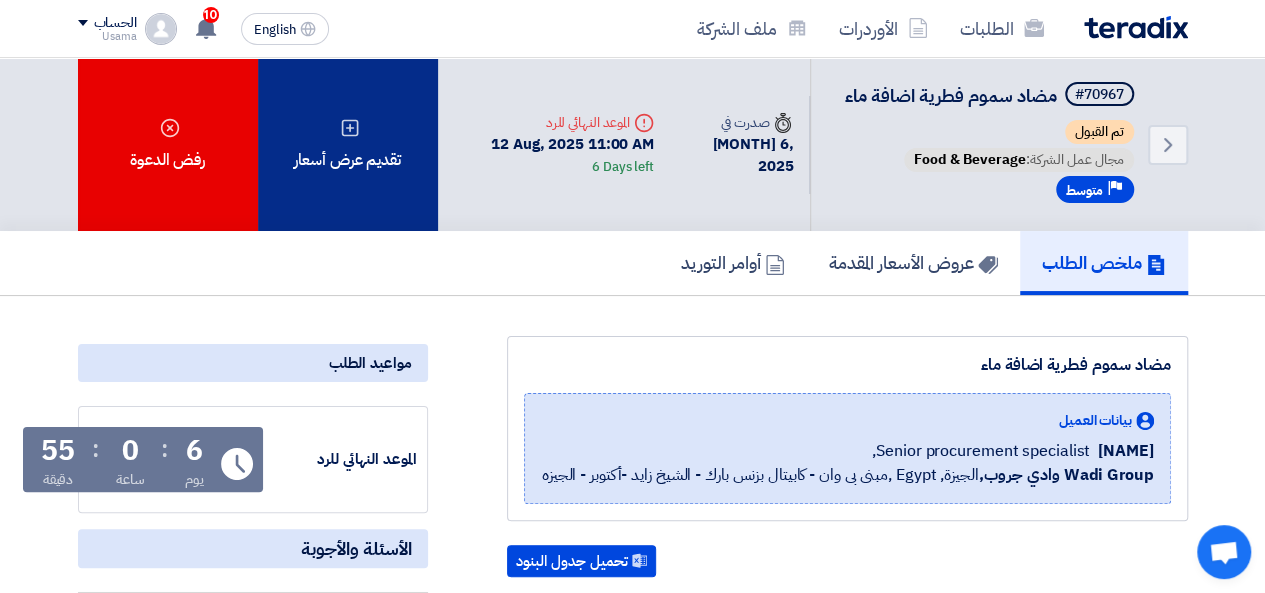 click on "تقديم عرض أسعار" 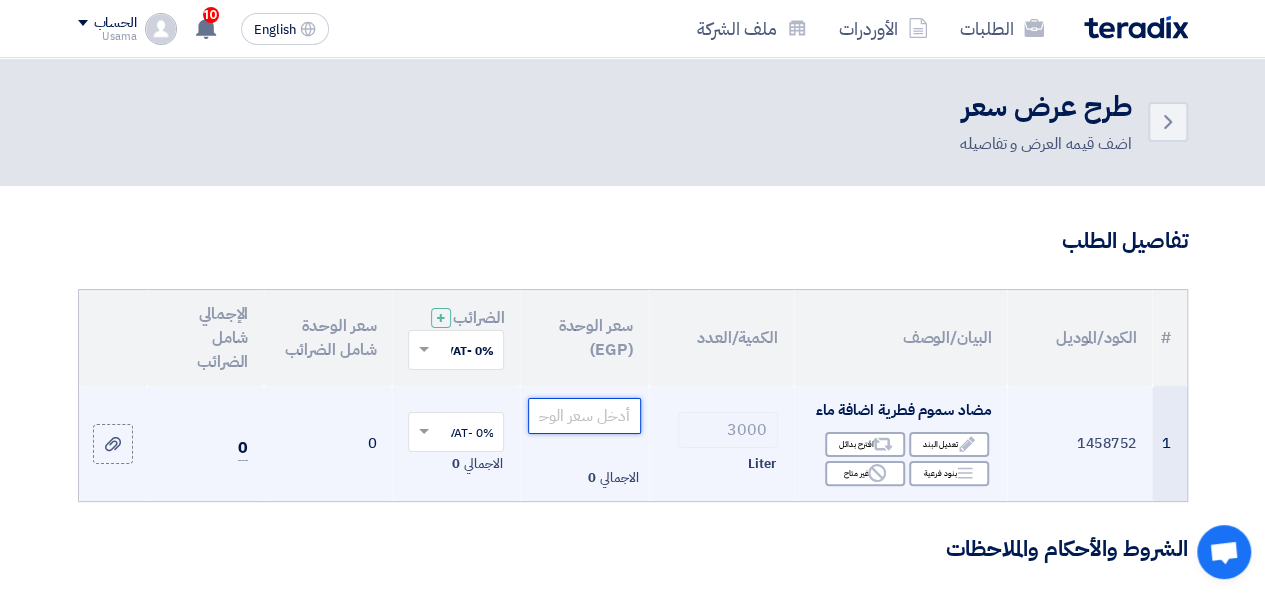 click 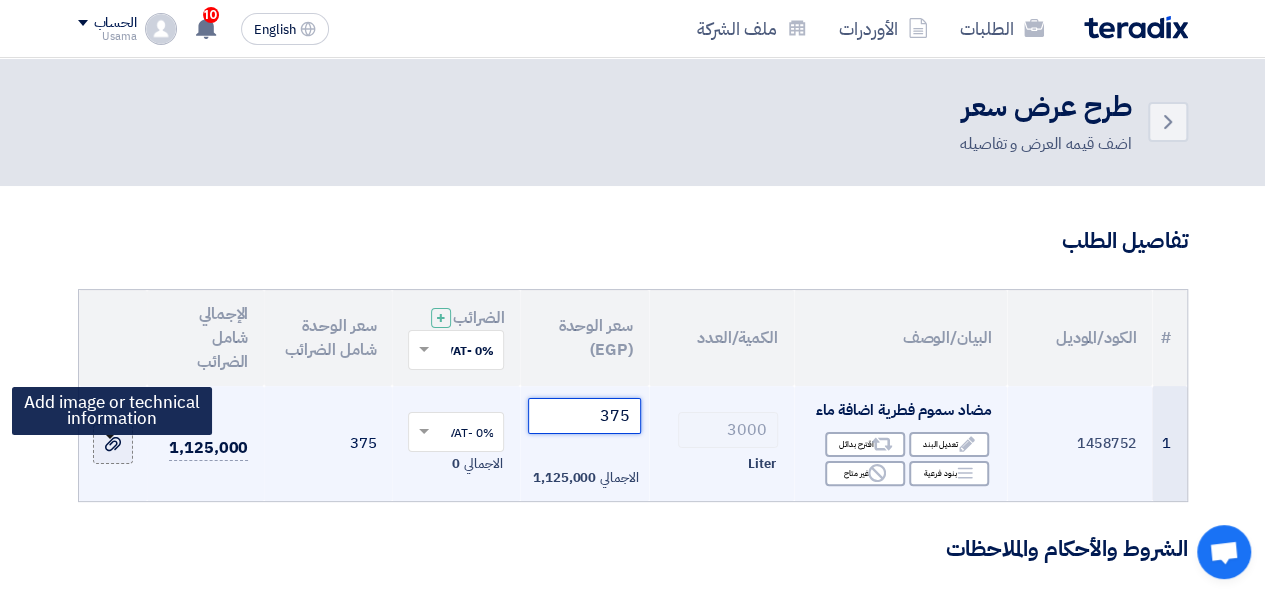 type on "375" 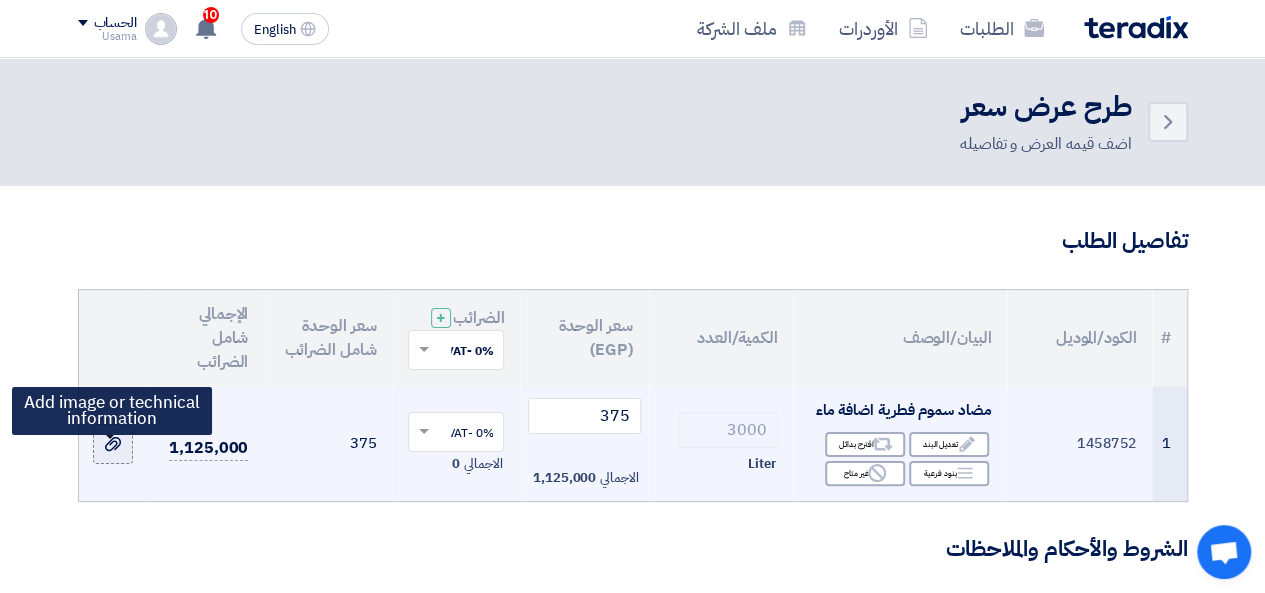 click 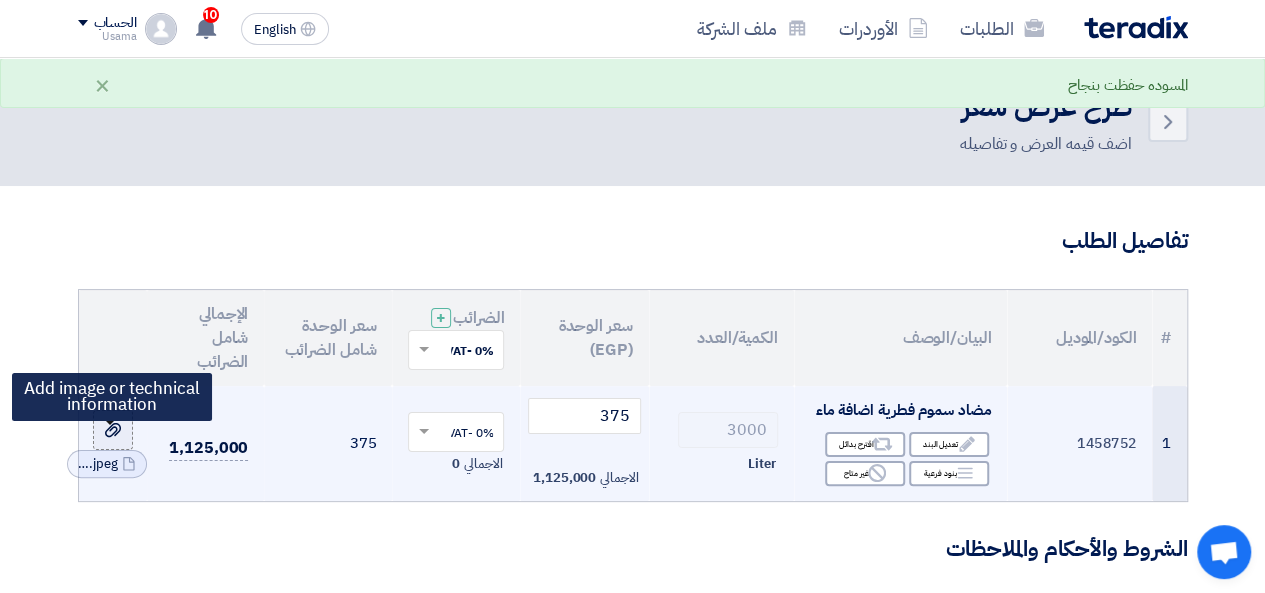 click 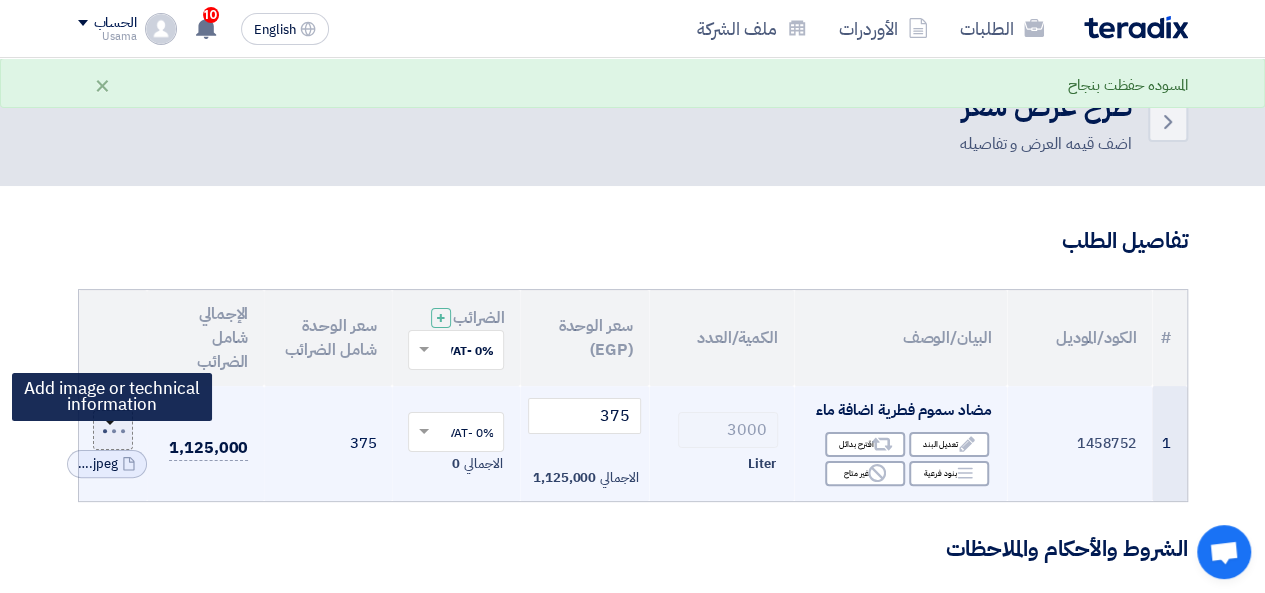 click on "Orders
Orders
Company Profile
English
EN
10
A new request for quotation has been published - view details
5 minutes ago" 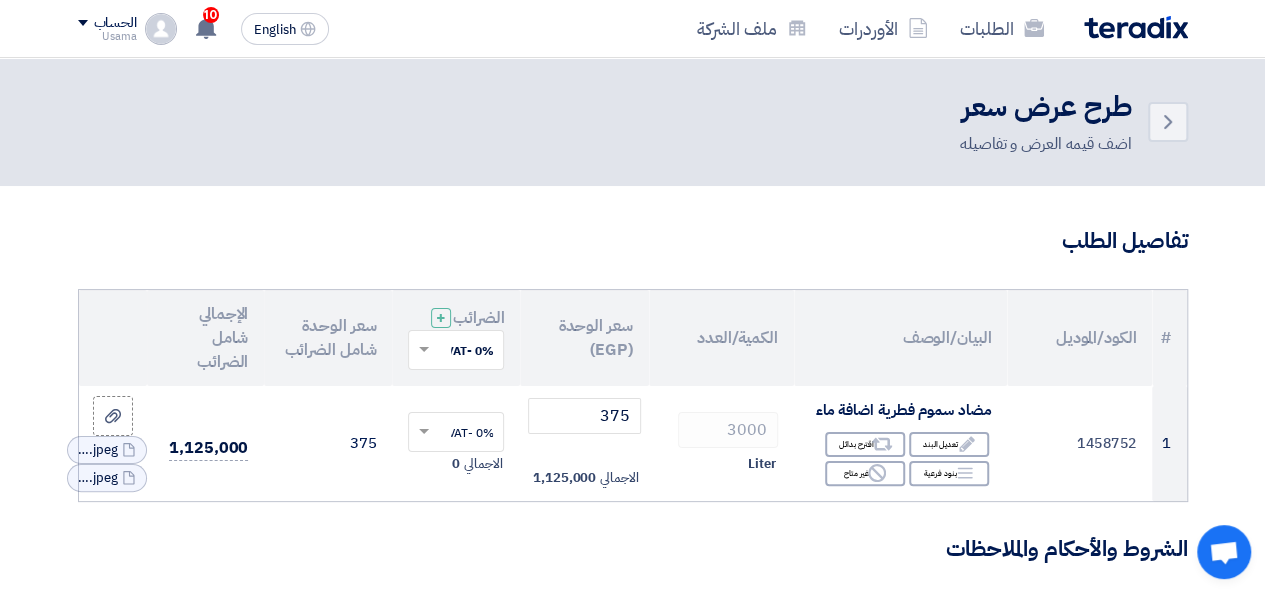 scroll, scrollTop: 518, scrollLeft: 0, axis: vertical 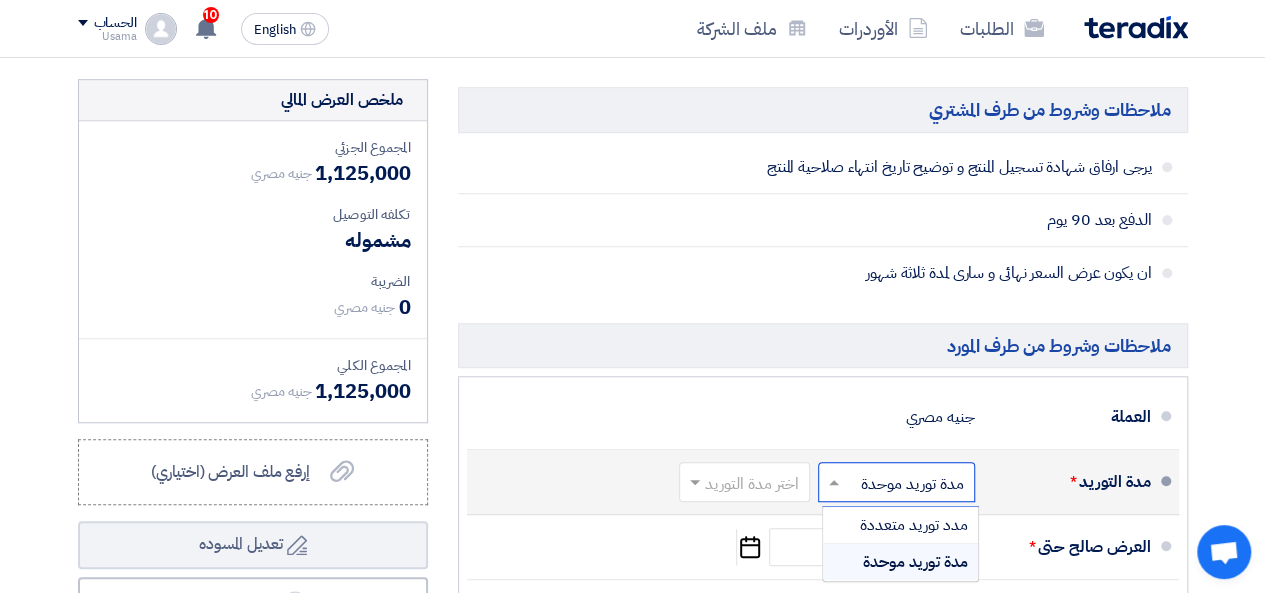 click 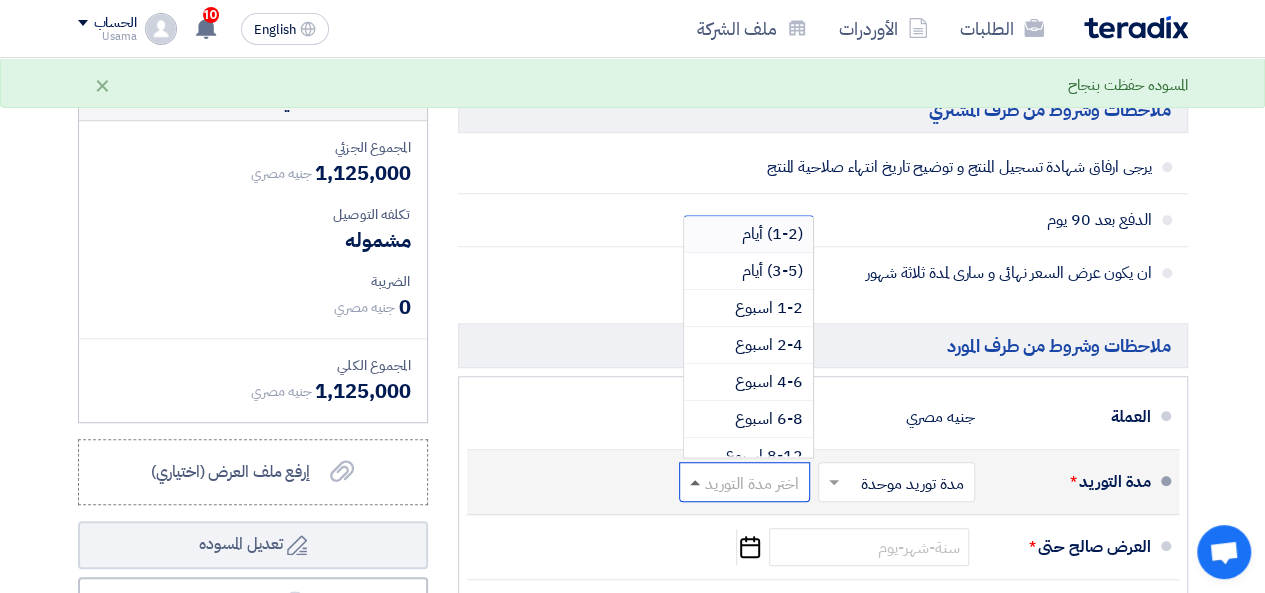 click 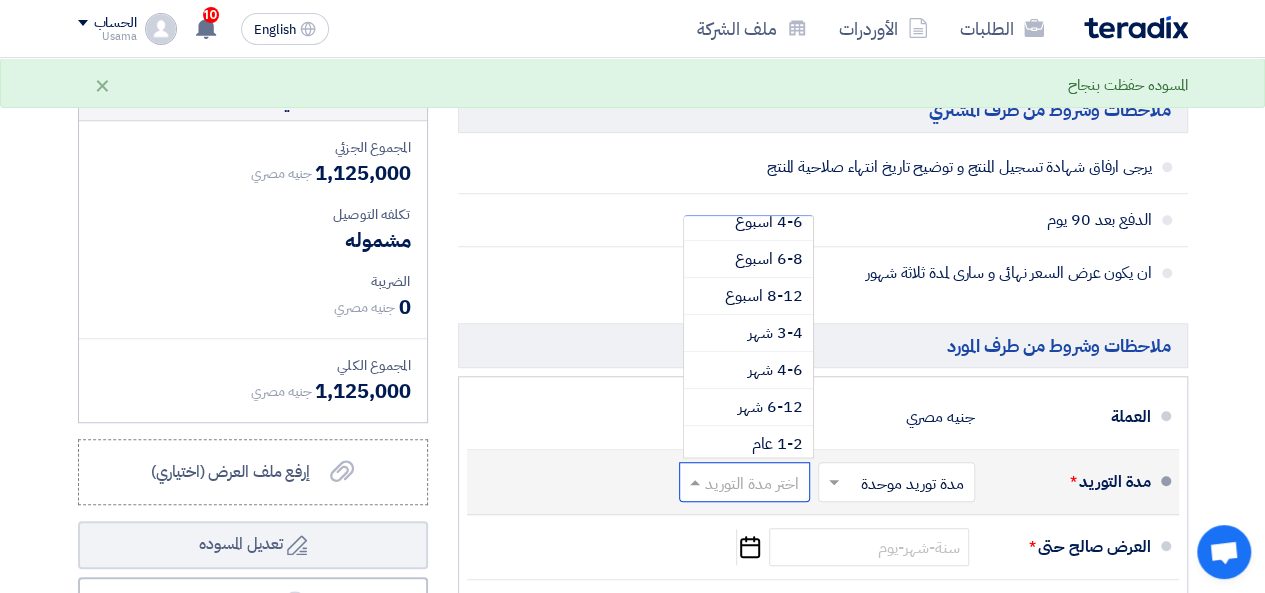 scroll, scrollTop: 162, scrollLeft: 0, axis: vertical 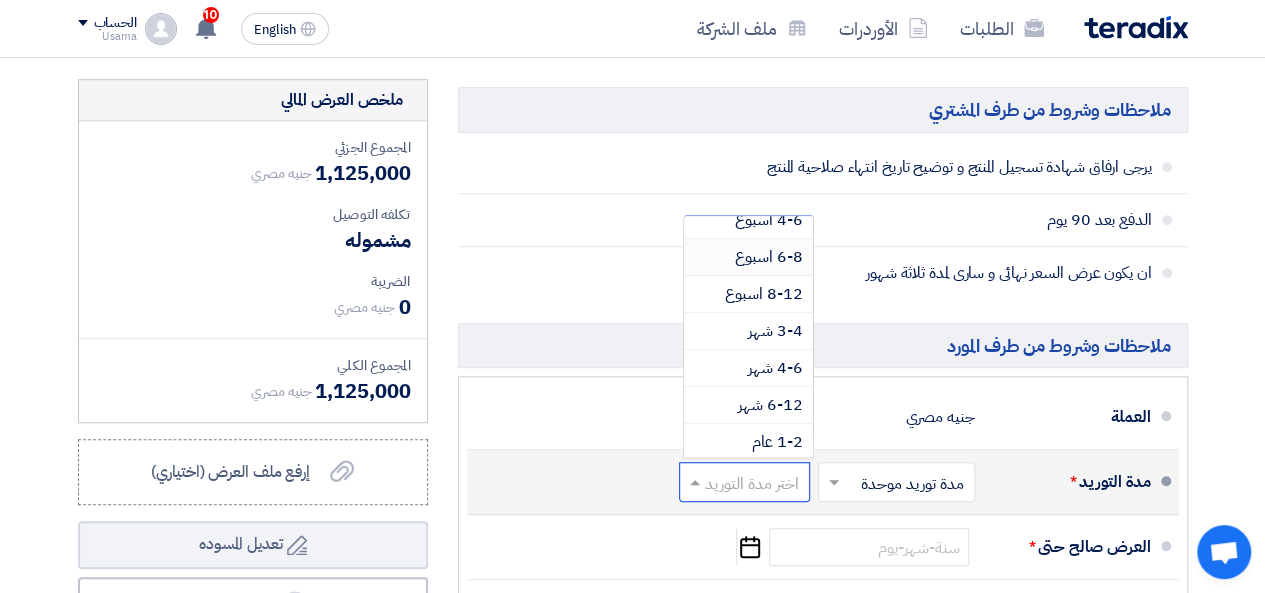 click on "6-8 اسبوع" at bounding box center (769, 257) 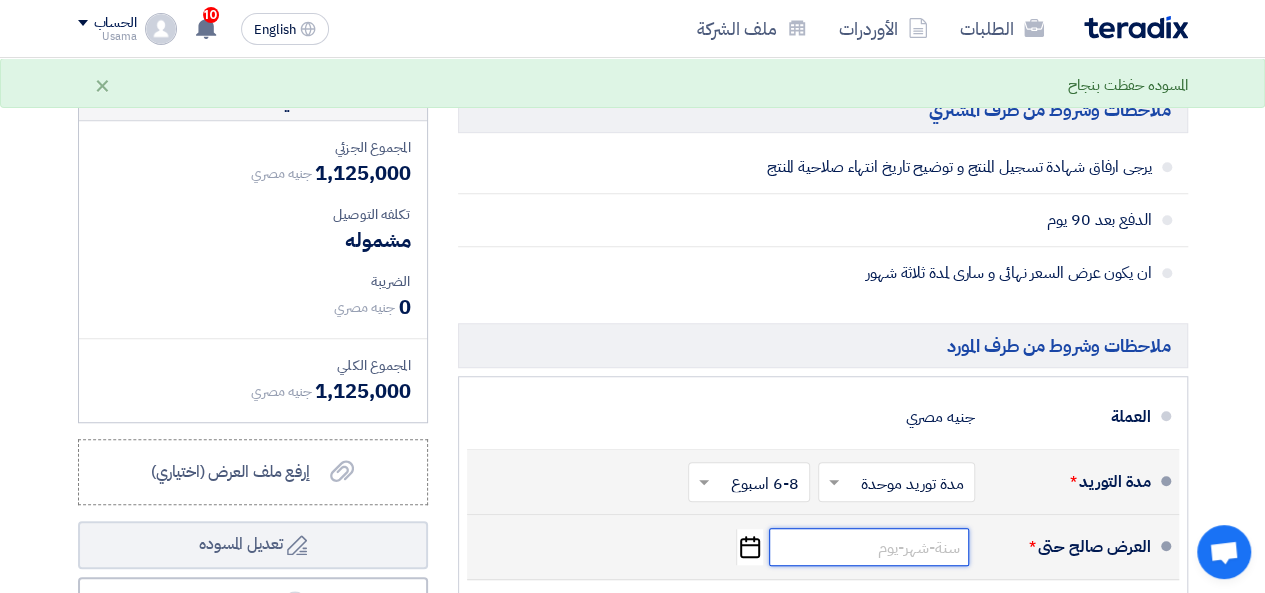 click 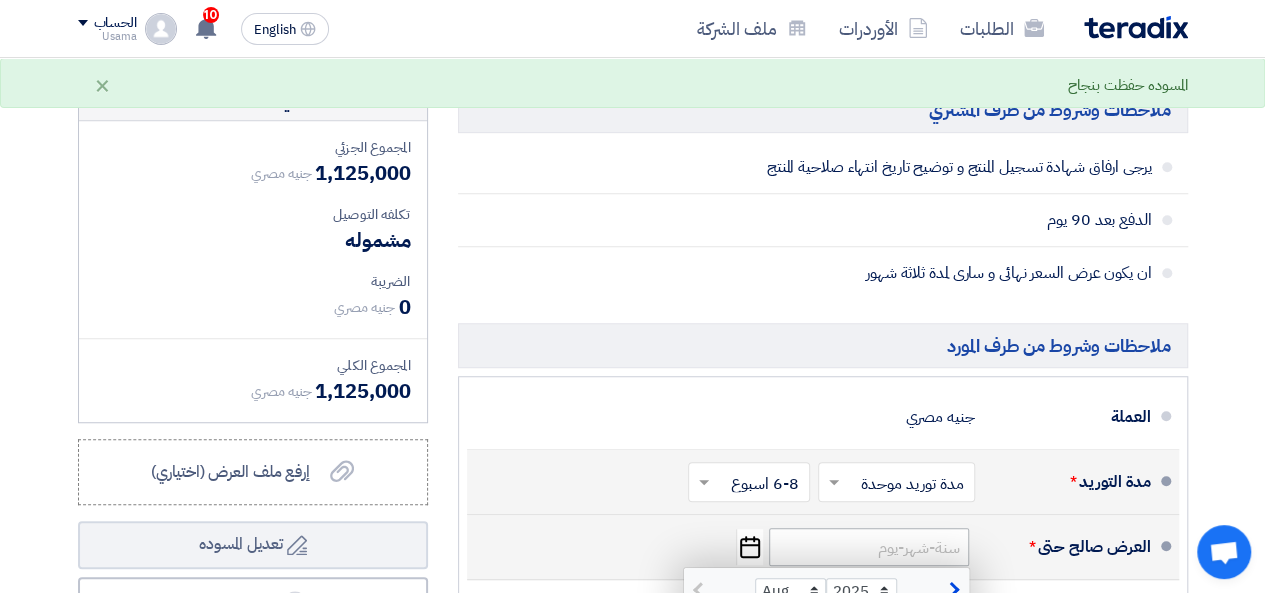 scroll, scrollTop: 538, scrollLeft: 0, axis: vertical 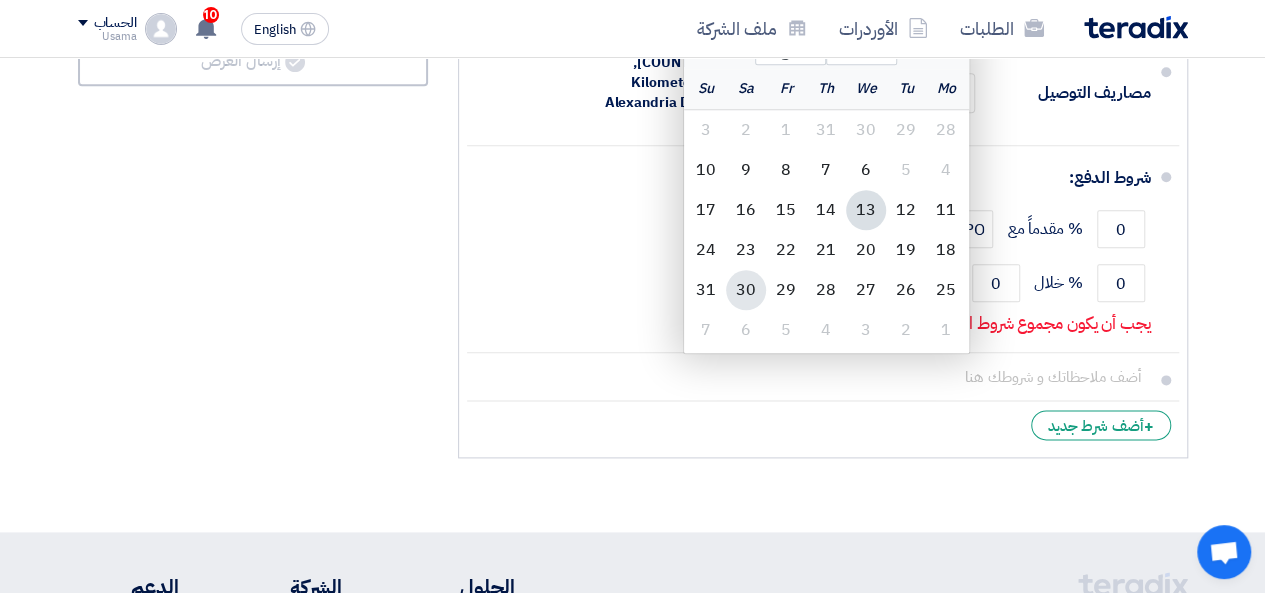 click on "30" 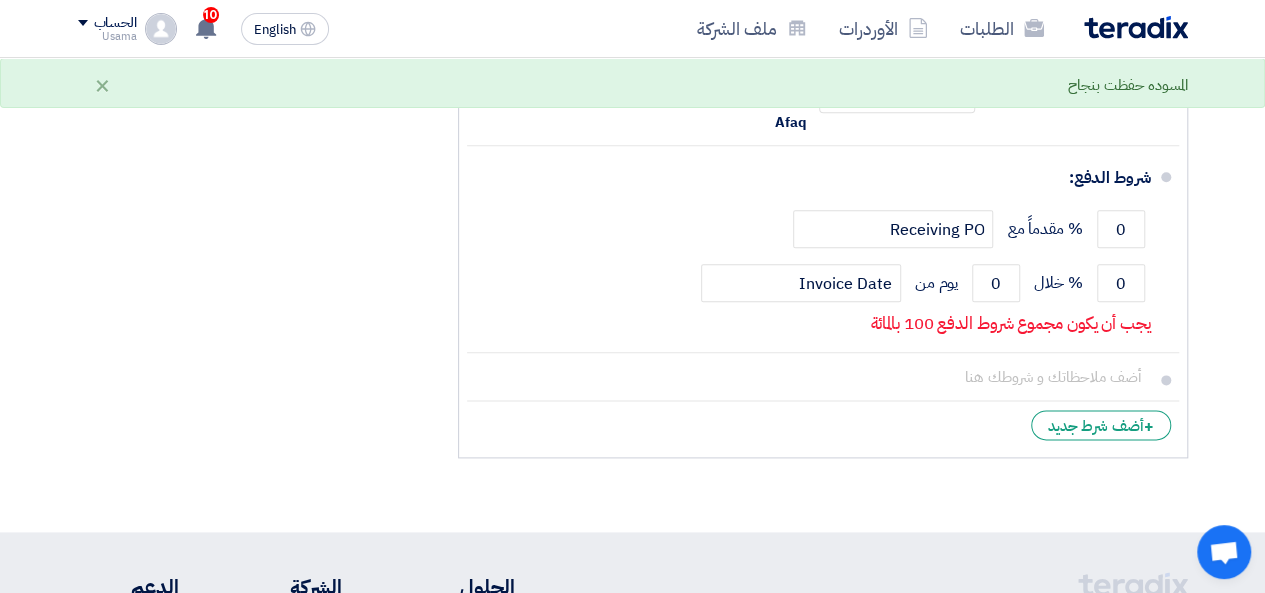 scroll, scrollTop: 538, scrollLeft: 0, axis: vertical 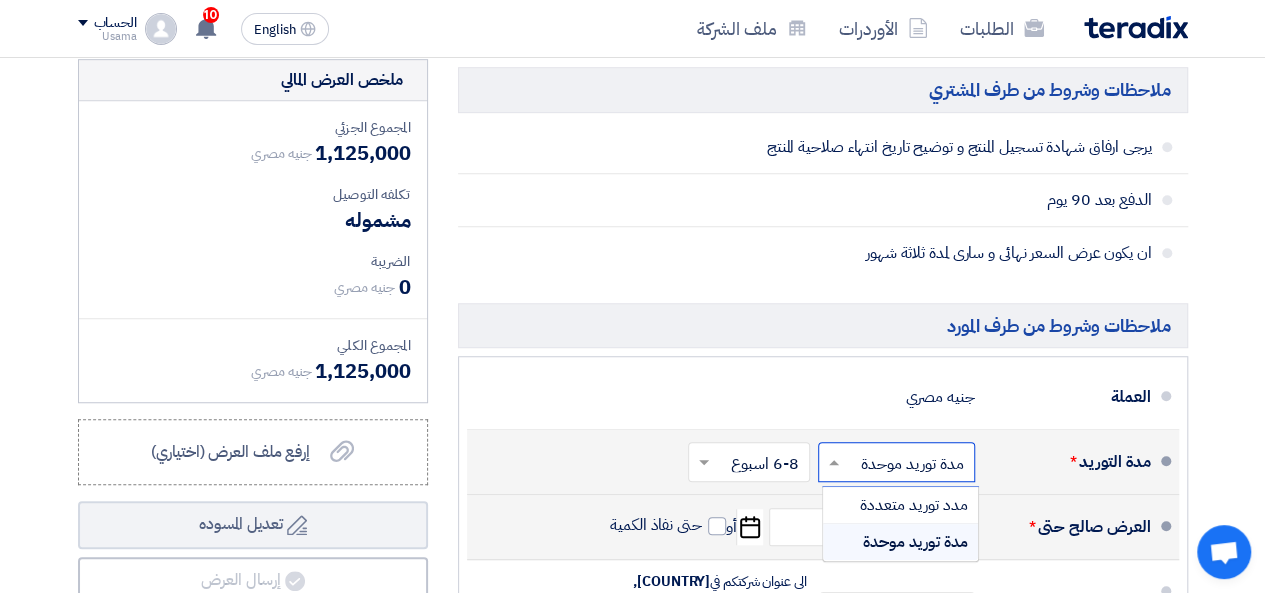 click 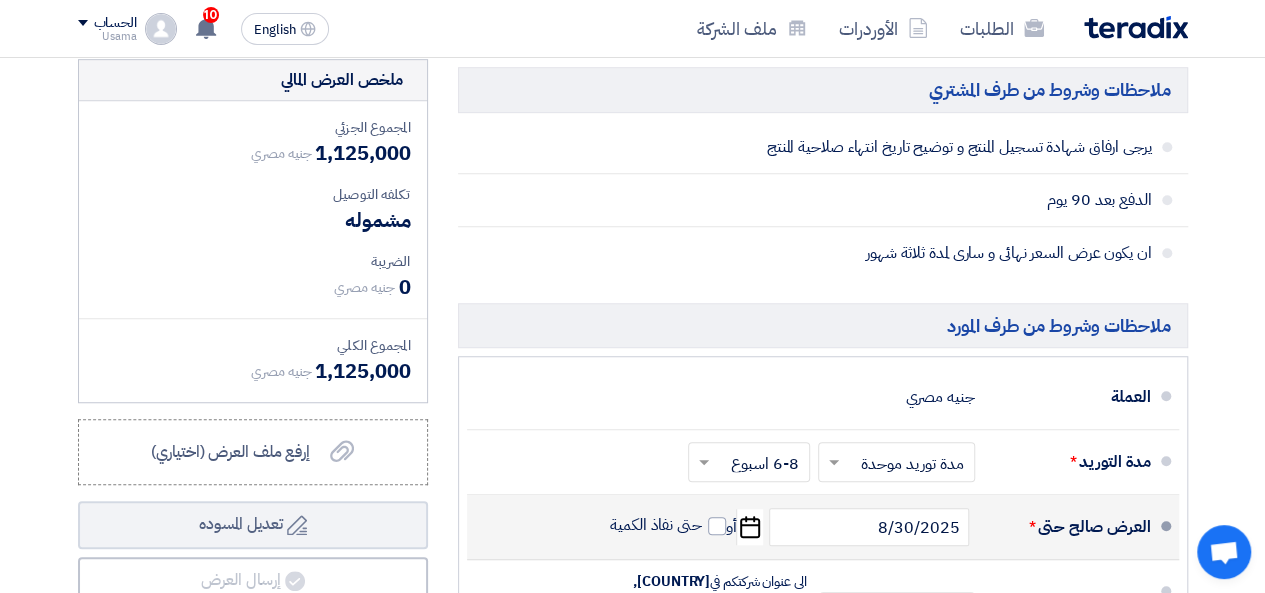 click on "The offer is valid until *" 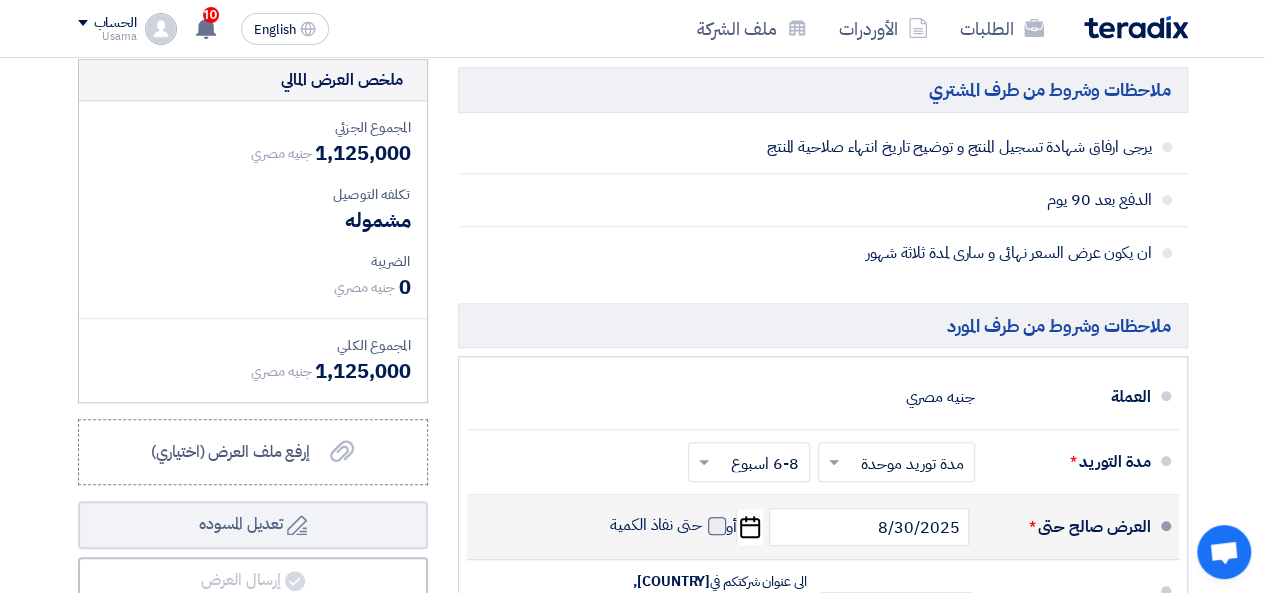 click 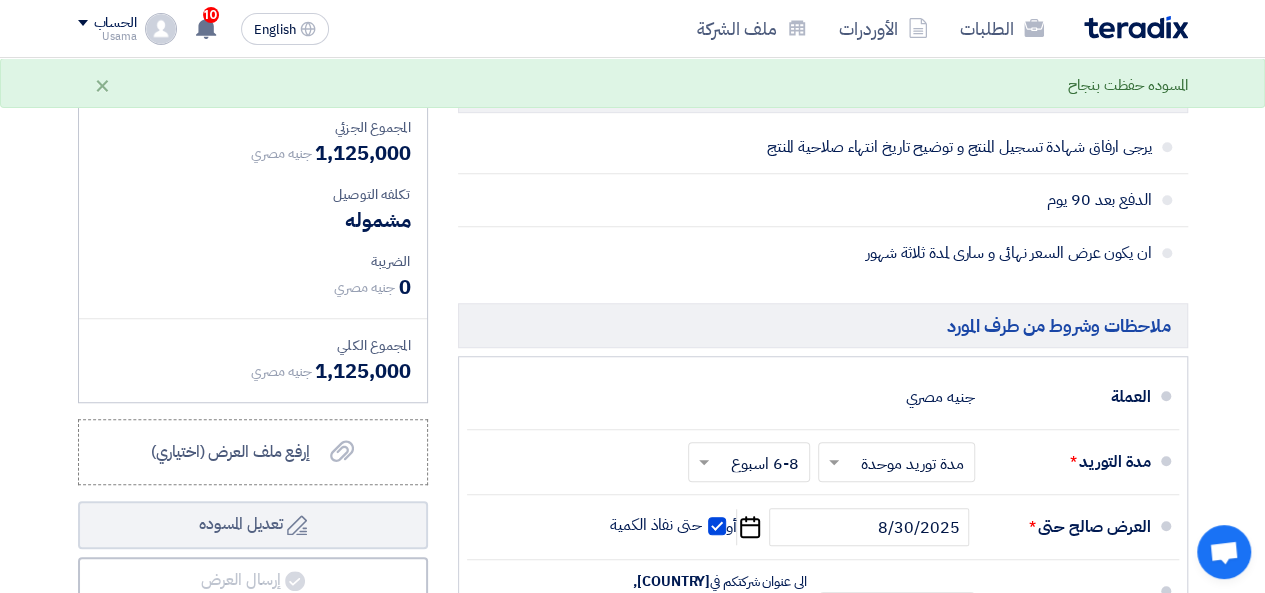 scroll, scrollTop: 1057, scrollLeft: 0, axis: vertical 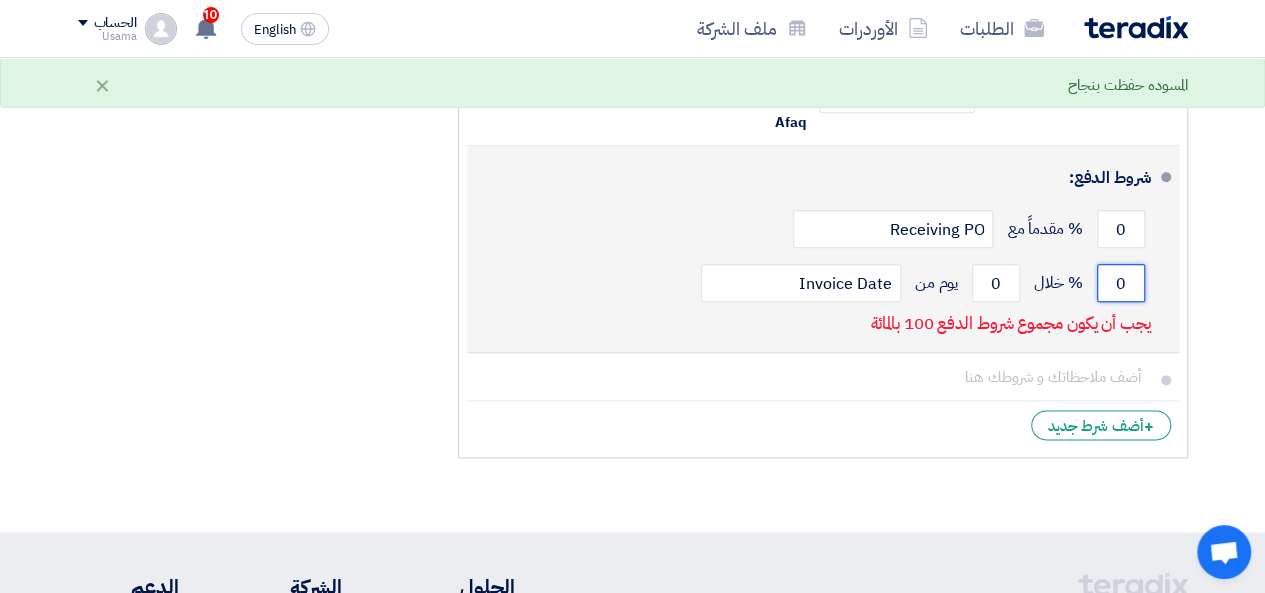 click on "0" 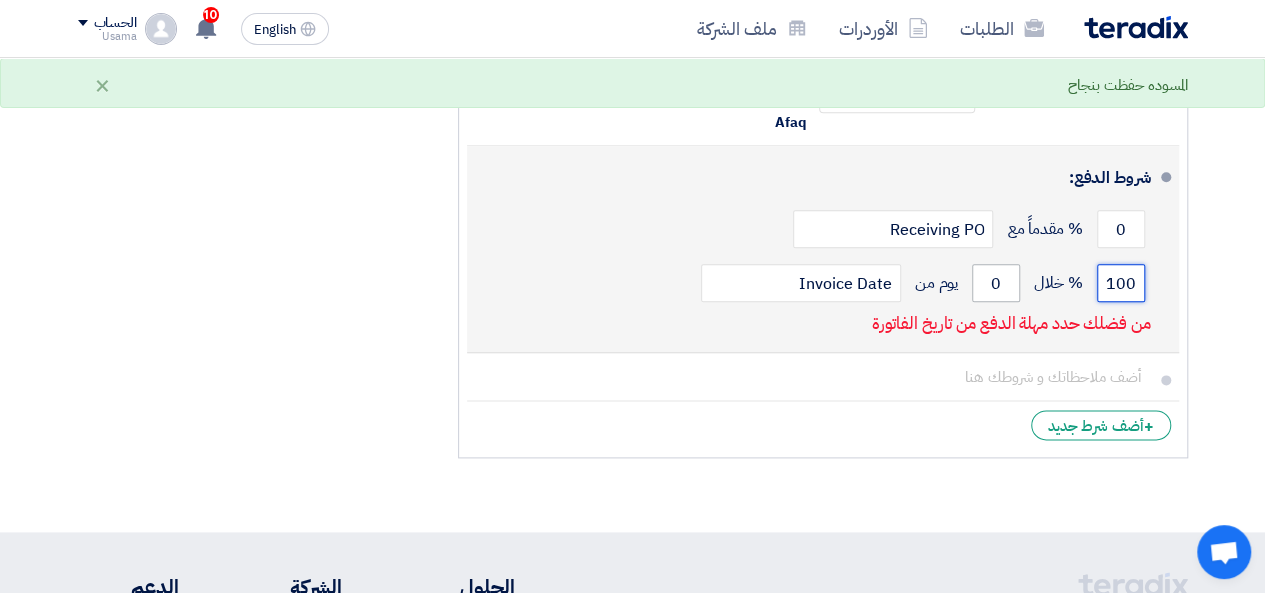 type on "100" 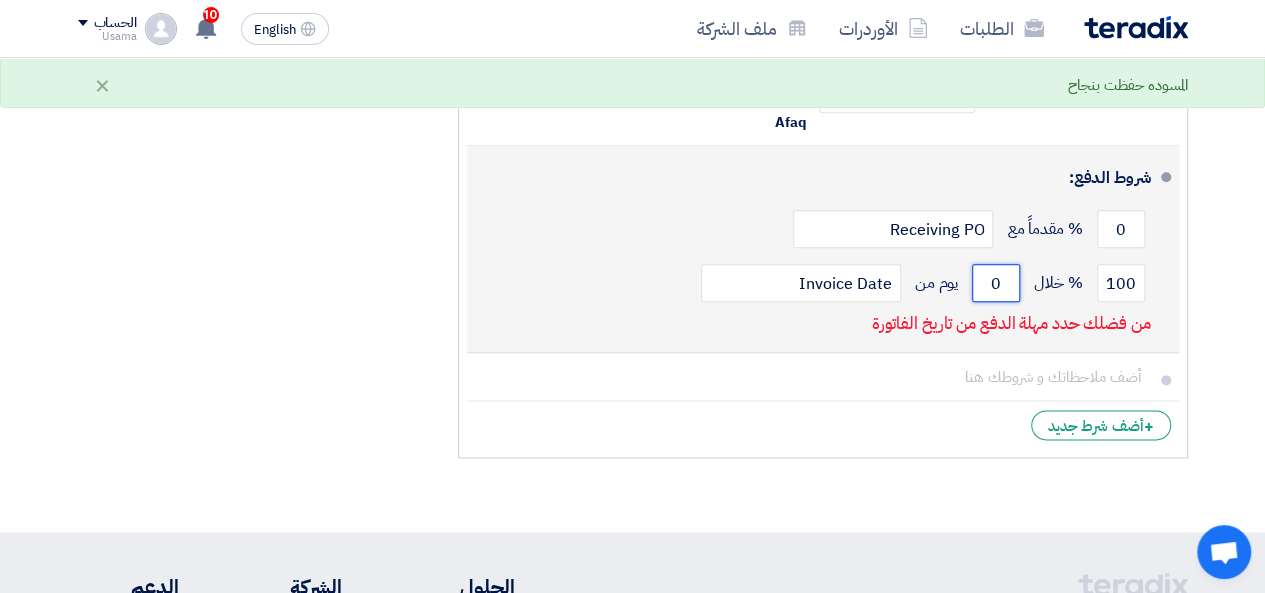 click on "0" 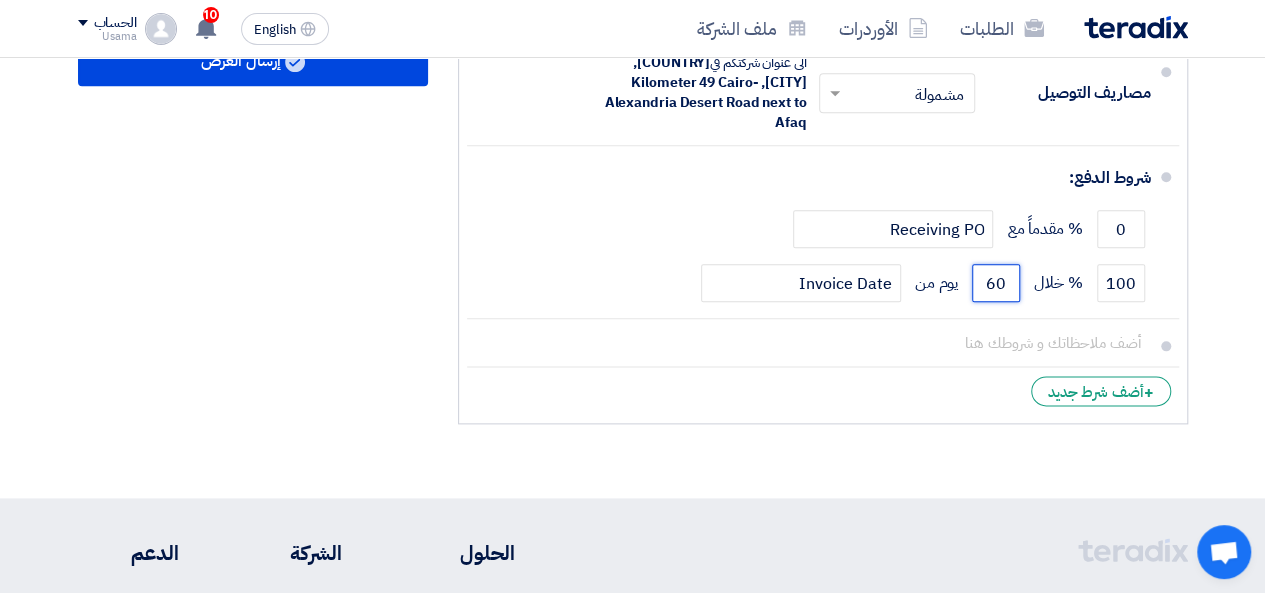 scroll, scrollTop: 538, scrollLeft: 0, axis: vertical 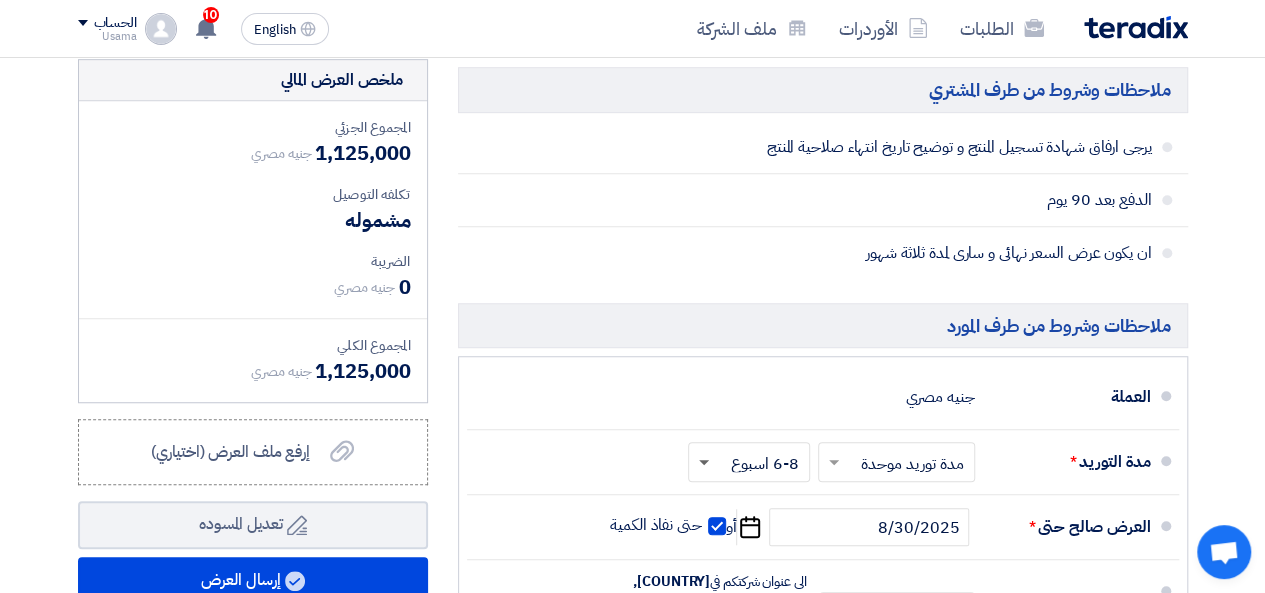 type on "60" 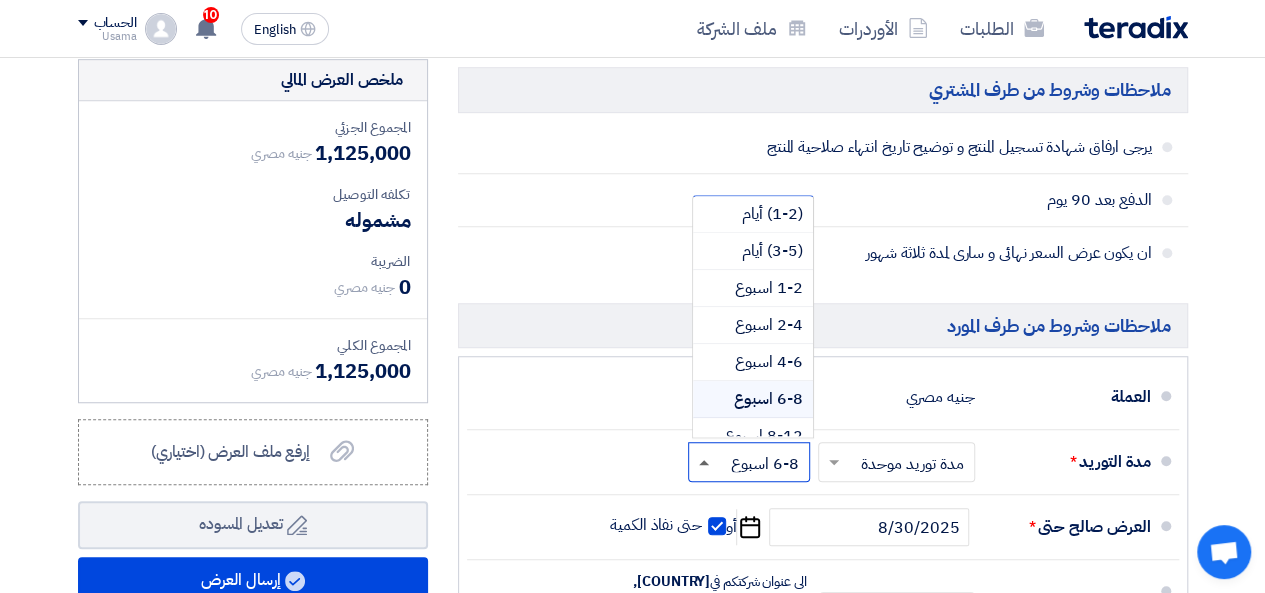 click 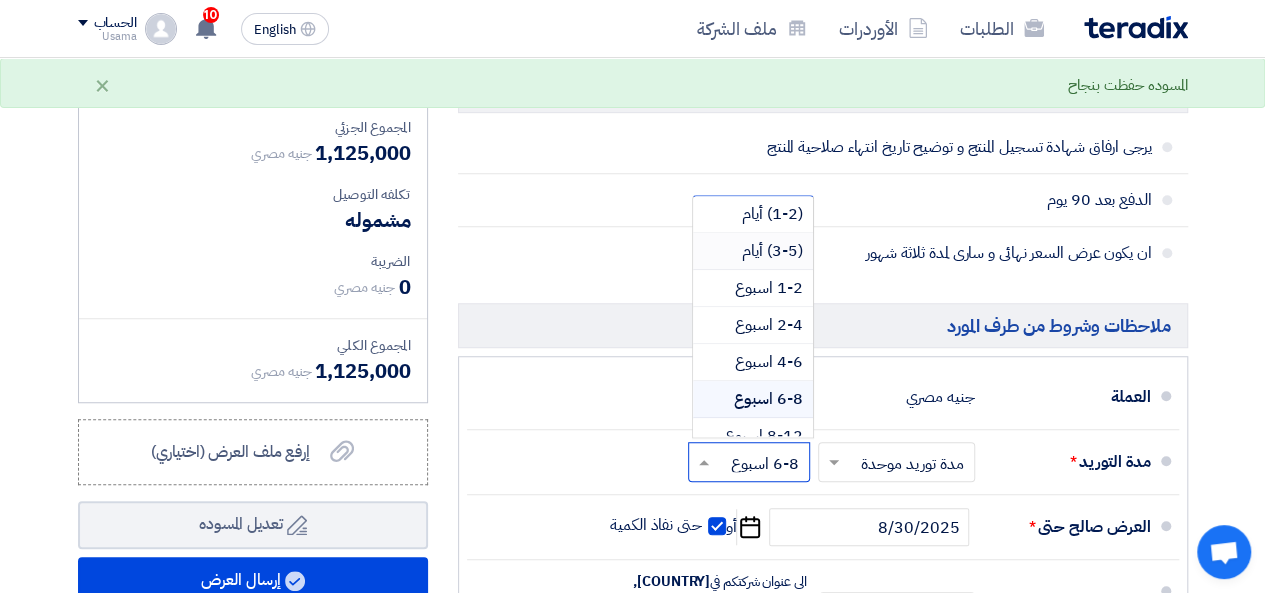 click on "(3-5) أيام" at bounding box center (772, 251) 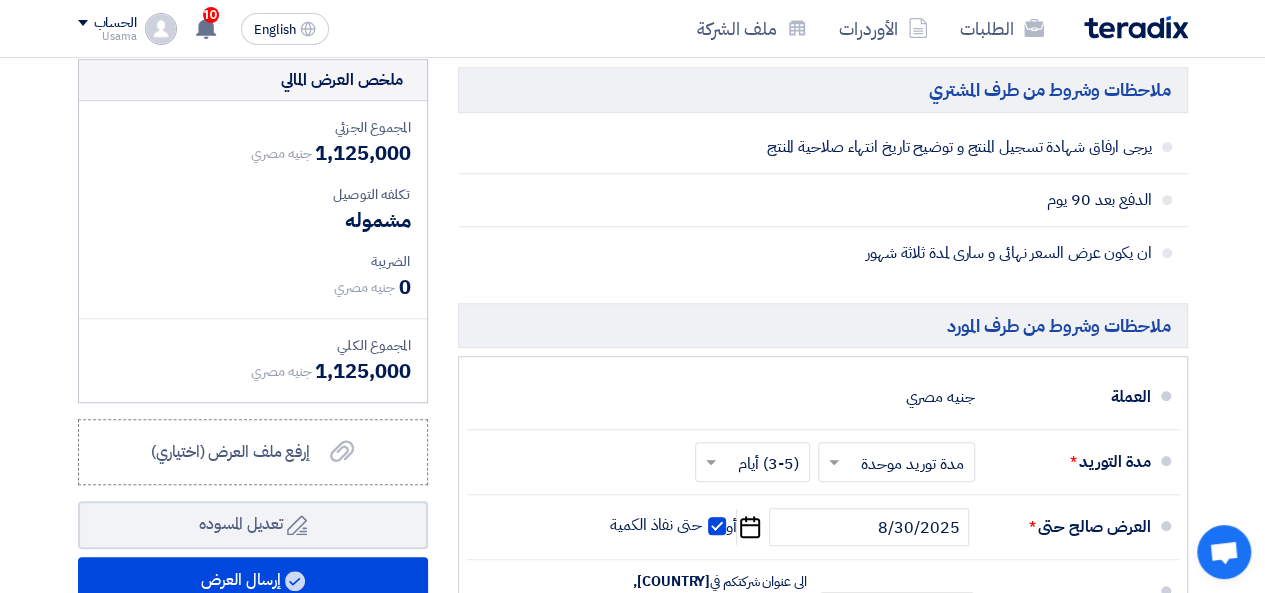 scroll, scrollTop: 1057, scrollLeft: 0, axis: vertical 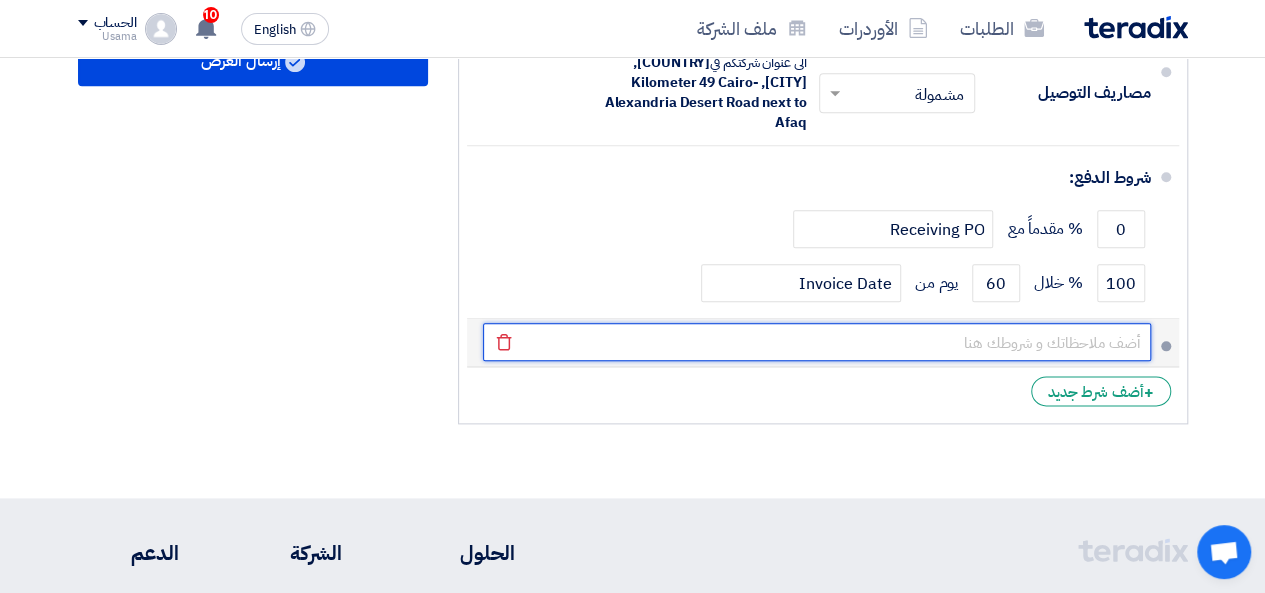 click 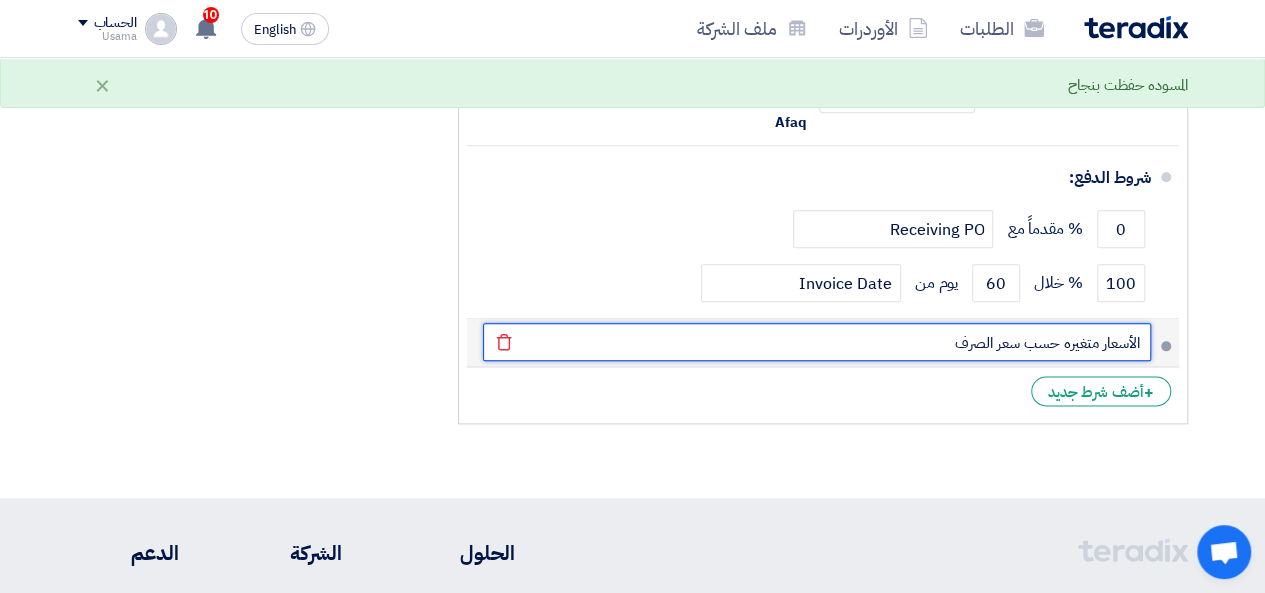 click on "الأسعار متغيره حسب سعر الصرف" 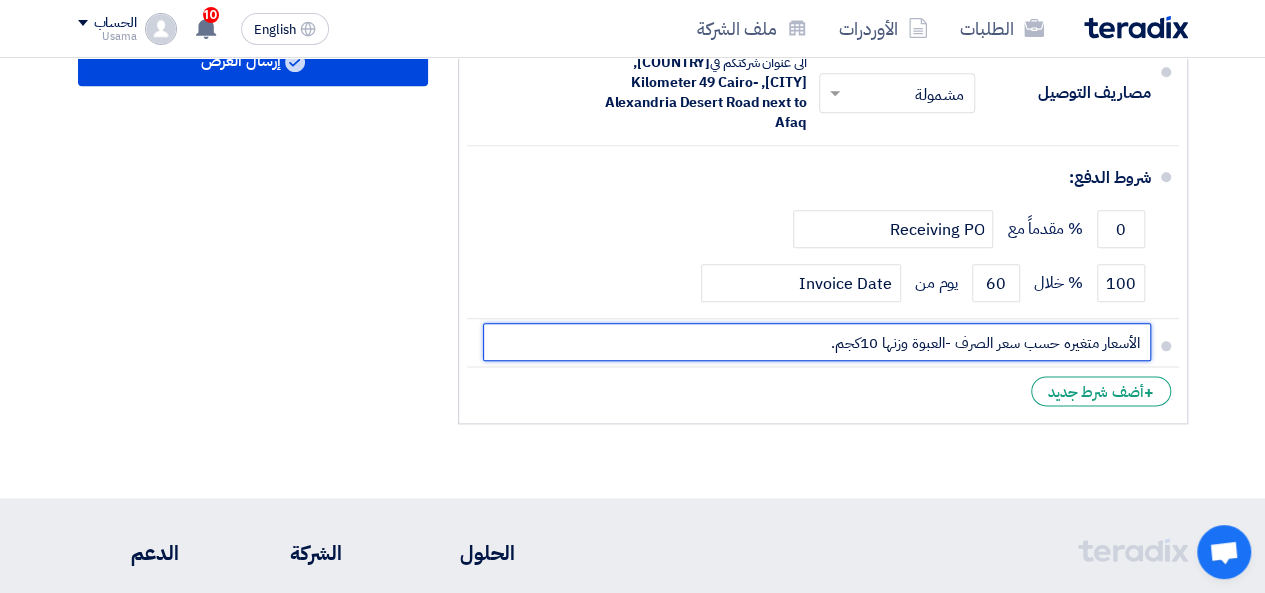scroll, scrollTop: 538, scrollLeft: 0, axis: vertical 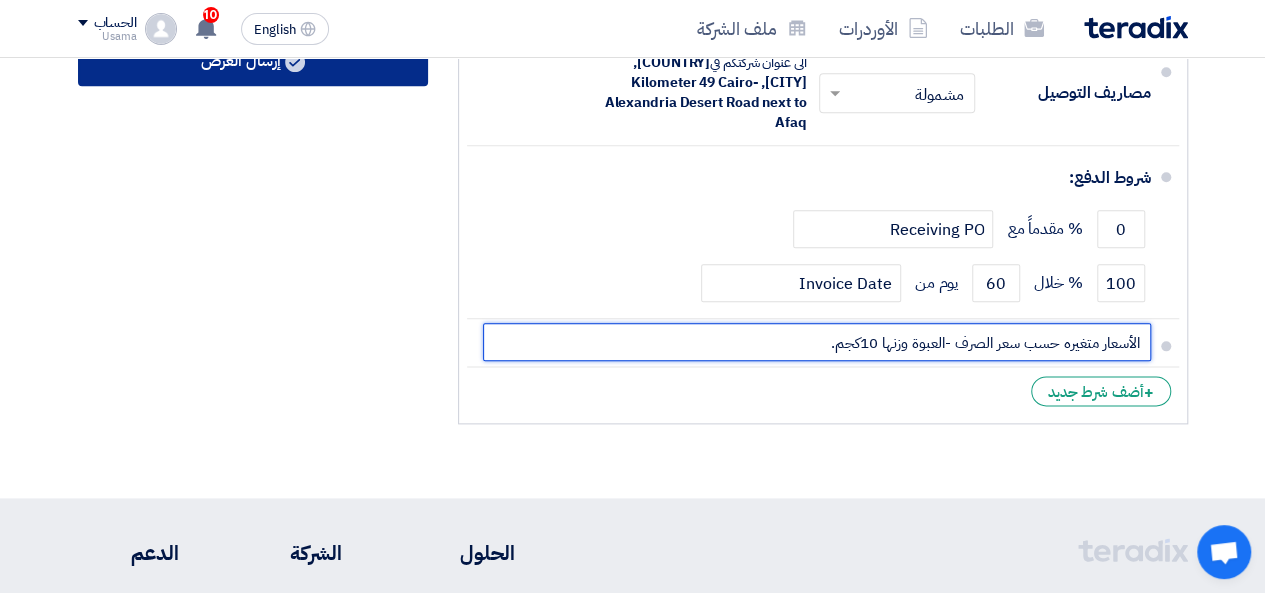 type on "الأسعار متغيره حسب سعر الصرف -العبوة وزنها 10كجم." 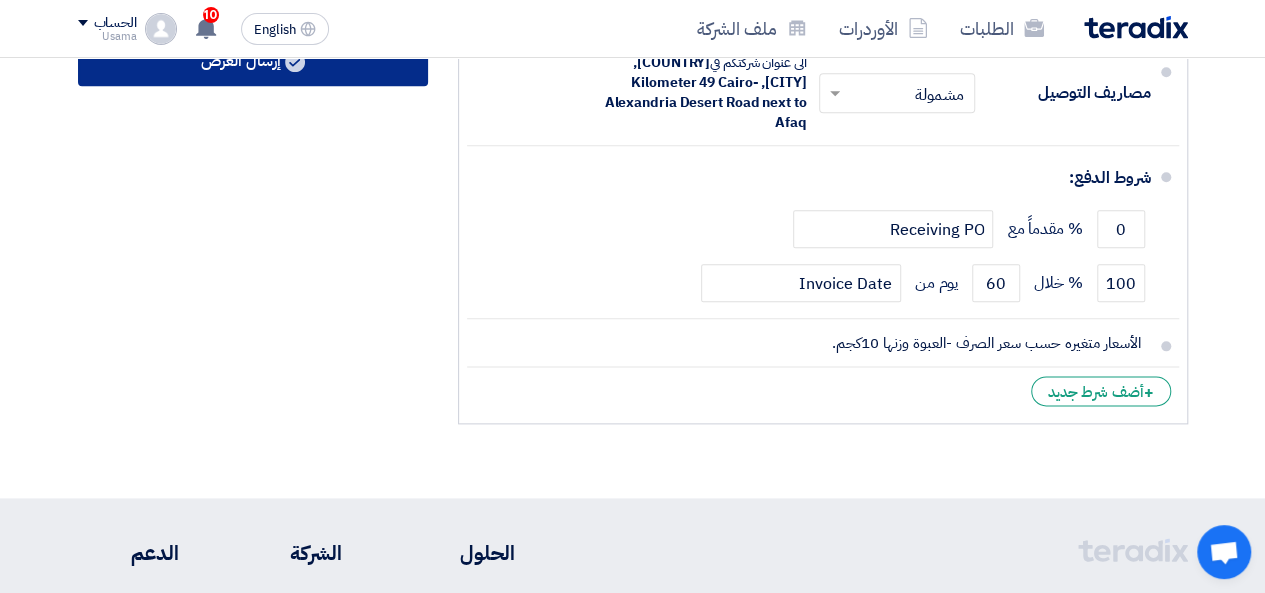 click on "إرسال العرض" 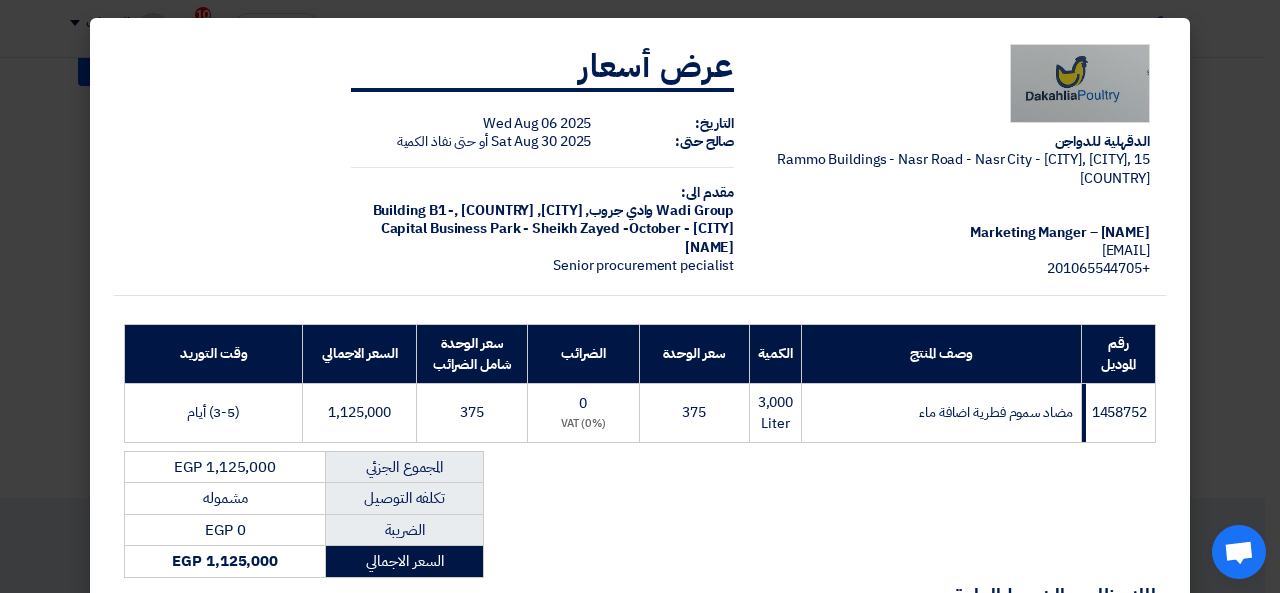 click on "مضاد سموم فطرية اضافة ماء" 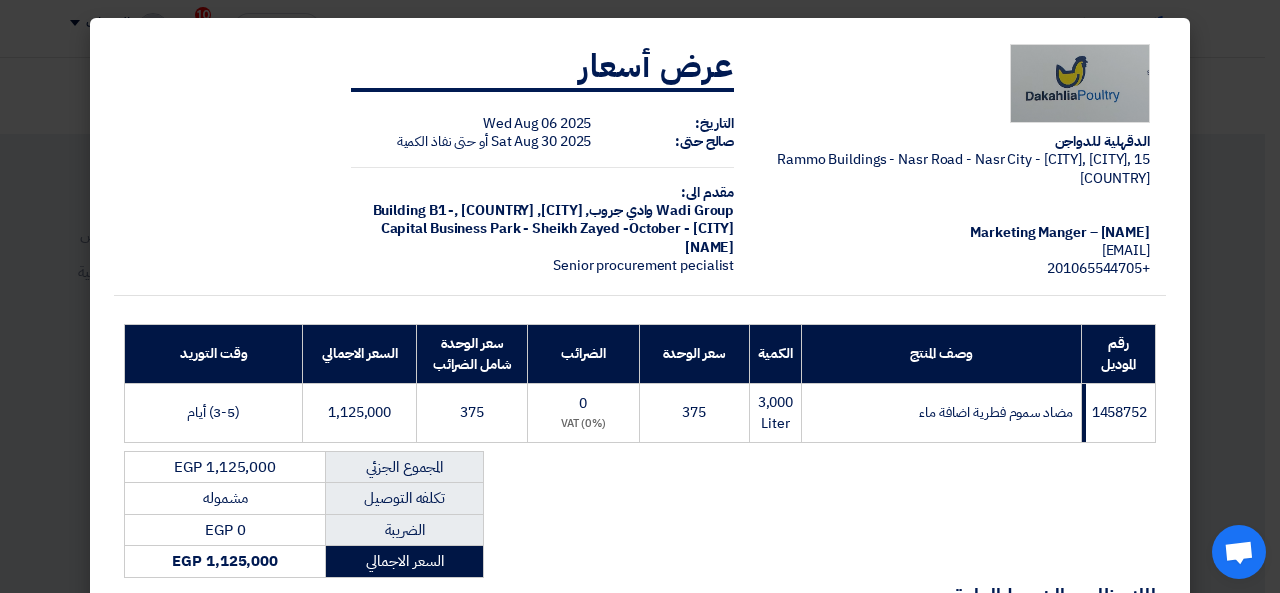 scroll, scrollTop: 0, scrollLeft: 0, axis: both 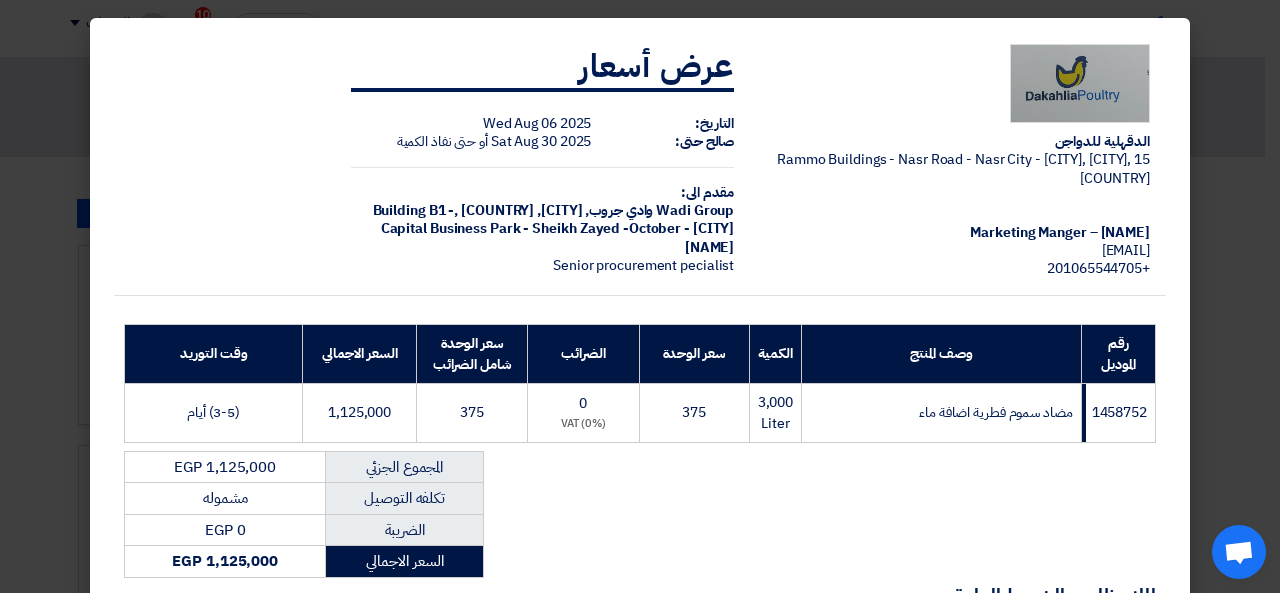 click on "مضاد سموم فطرية اضافة ماء" 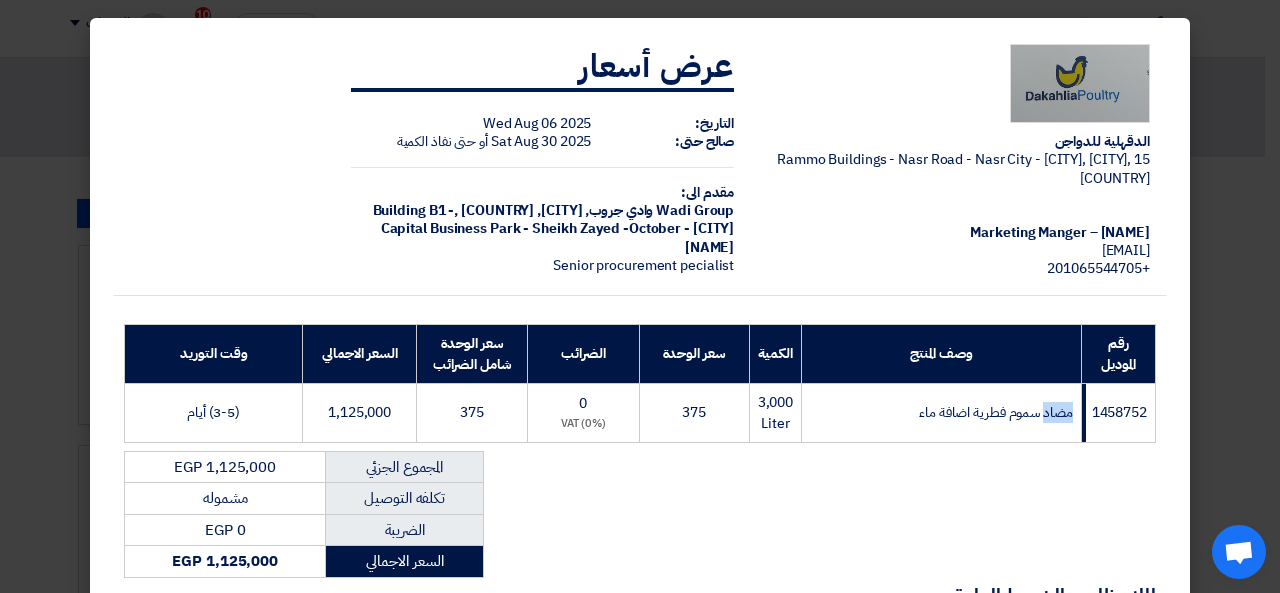 click on "مضاد سموم فطرية اضافة ماء" 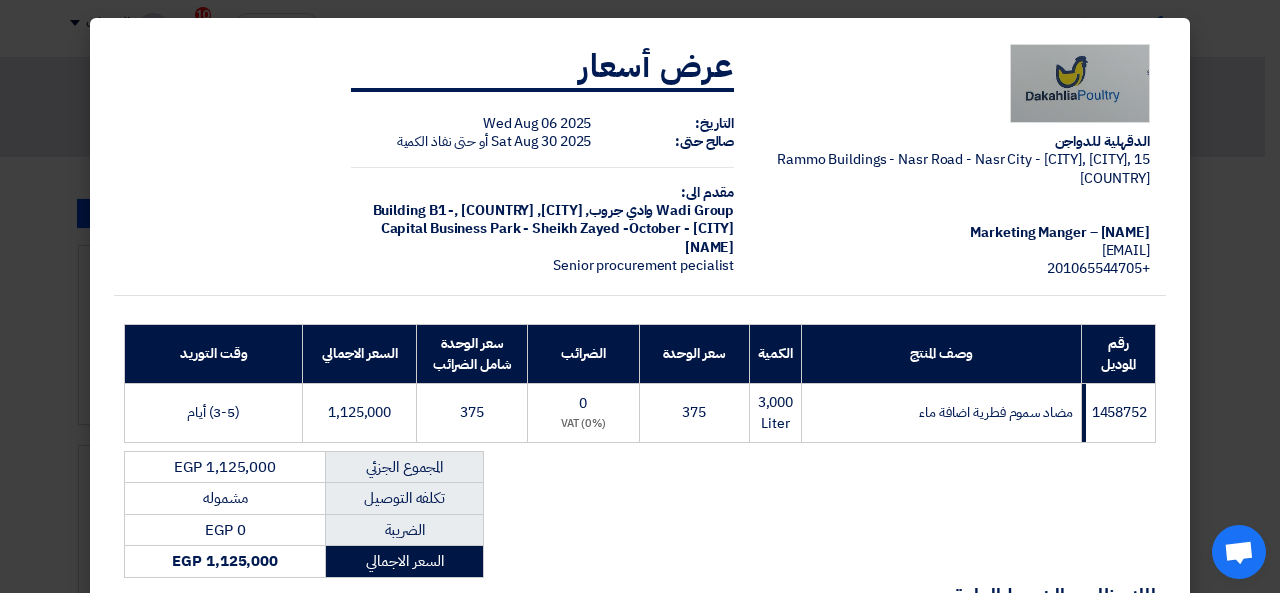 click on "مضاد سموم فطرية اضافة ماء" 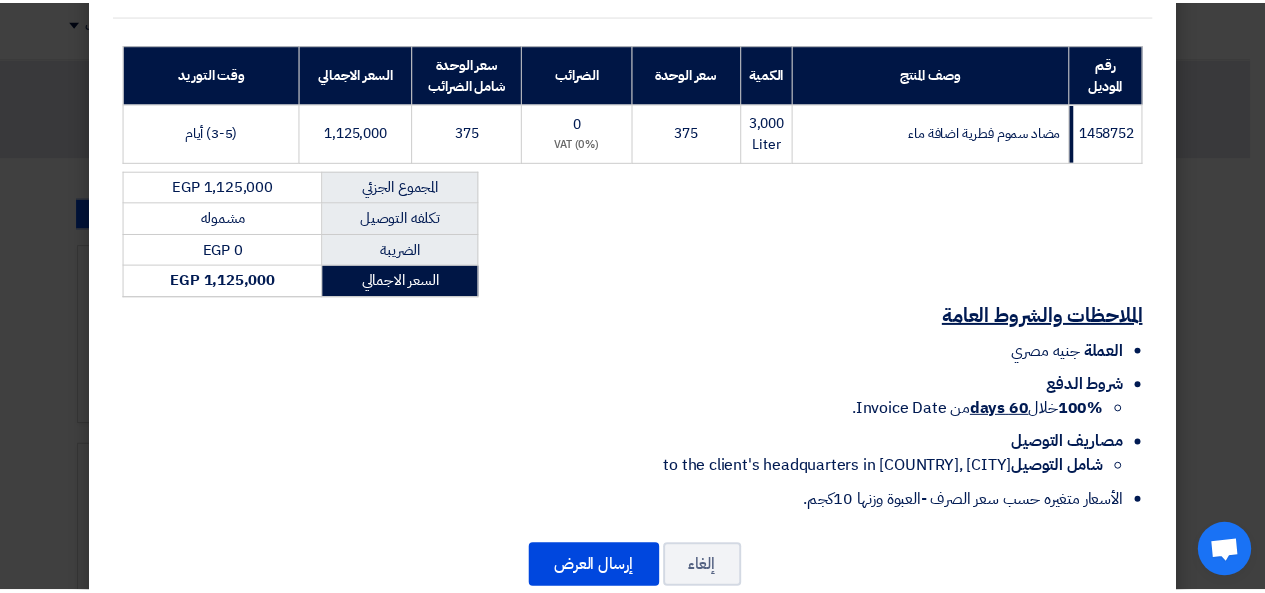 scroll, scrollTop: 320, scrollLeft: 0, axis: vertical 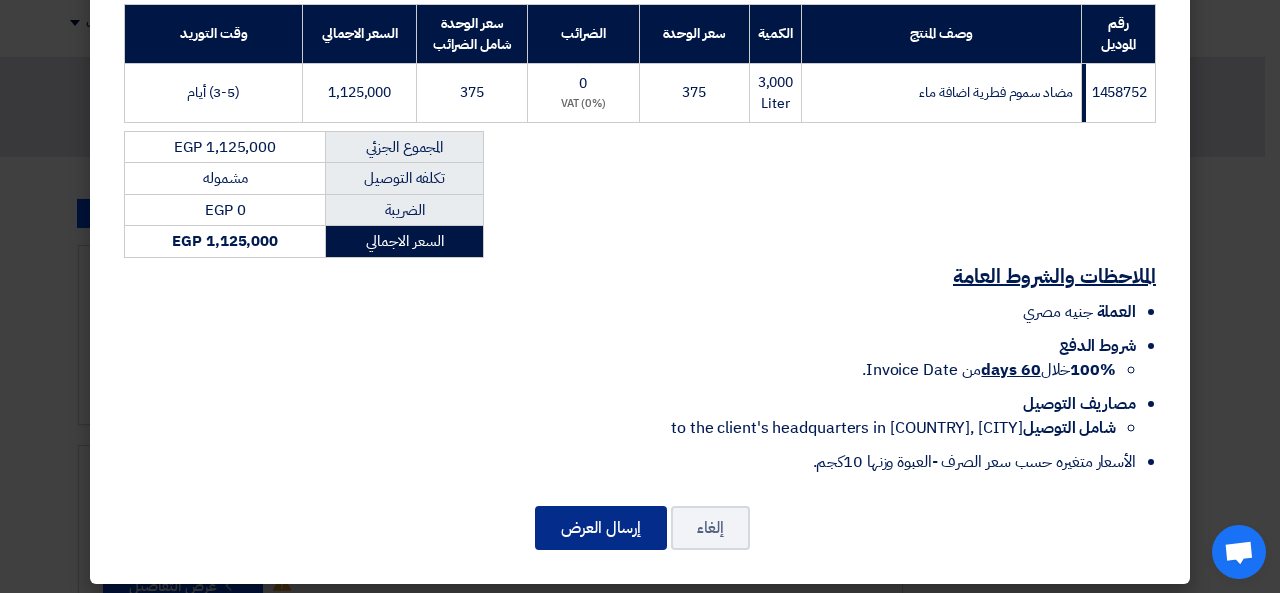 click on "إرسال العرض" 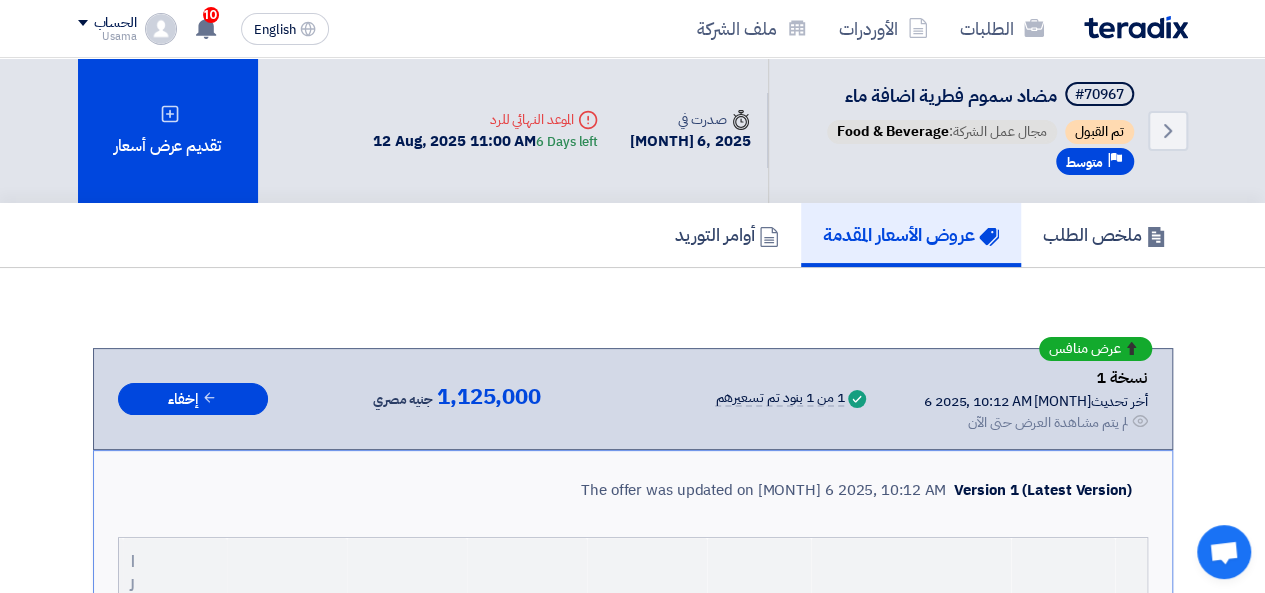 scroll, scrollTop: 518, scrollLeft: 0, axis: vertical 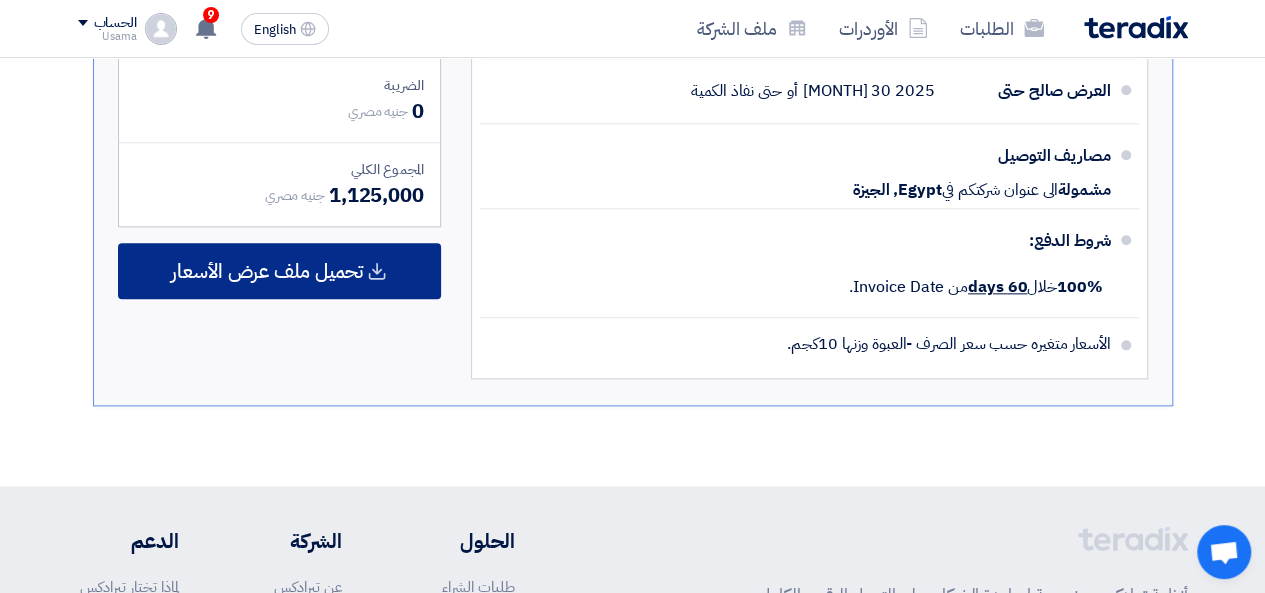 click on "تحميل ملف عرض الأسعار" at bounding box center (267, 271) 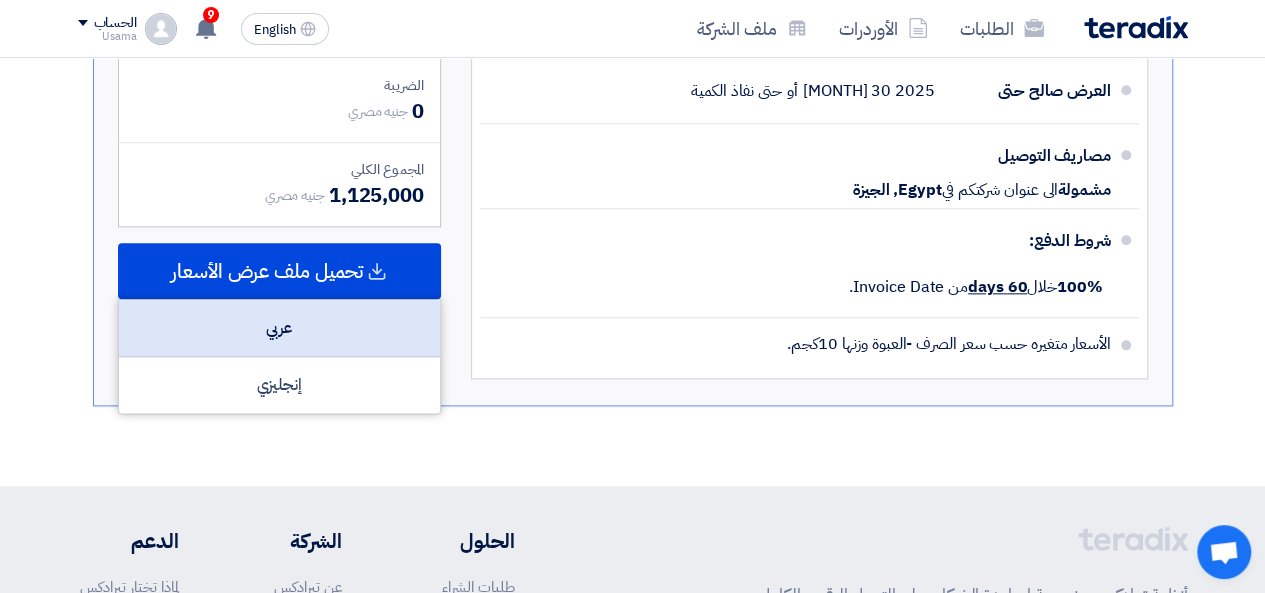 click on "عربي" at bounding box center [279, 328] 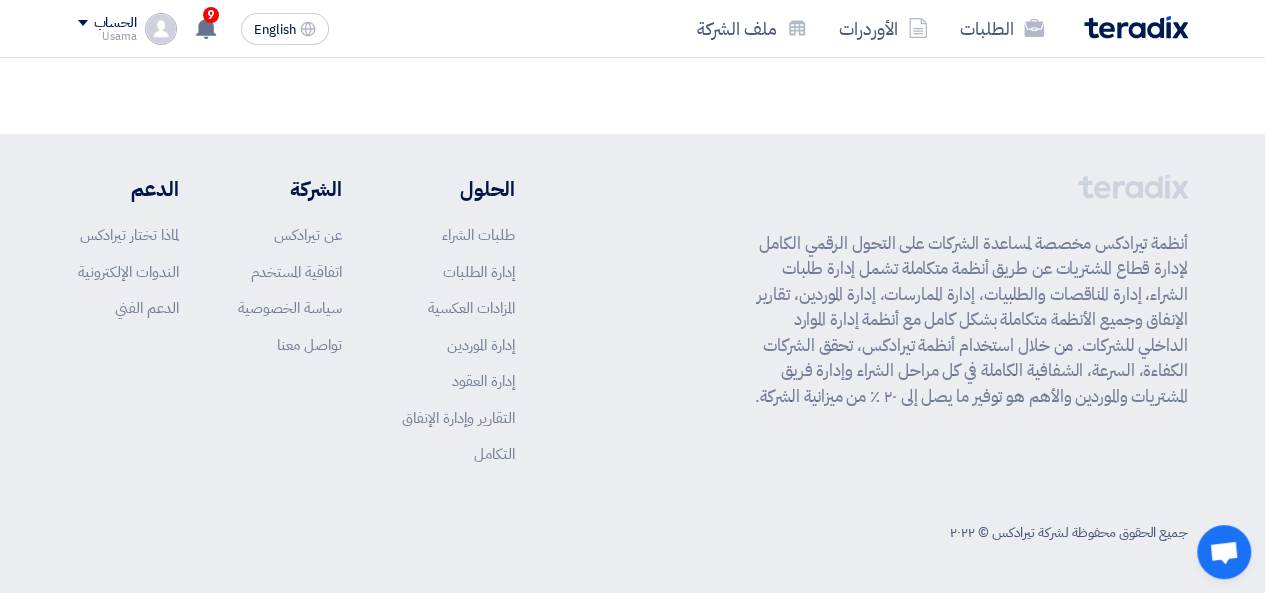 scroll, scrollTop: 0, scrollLeft: 0, axis: both 